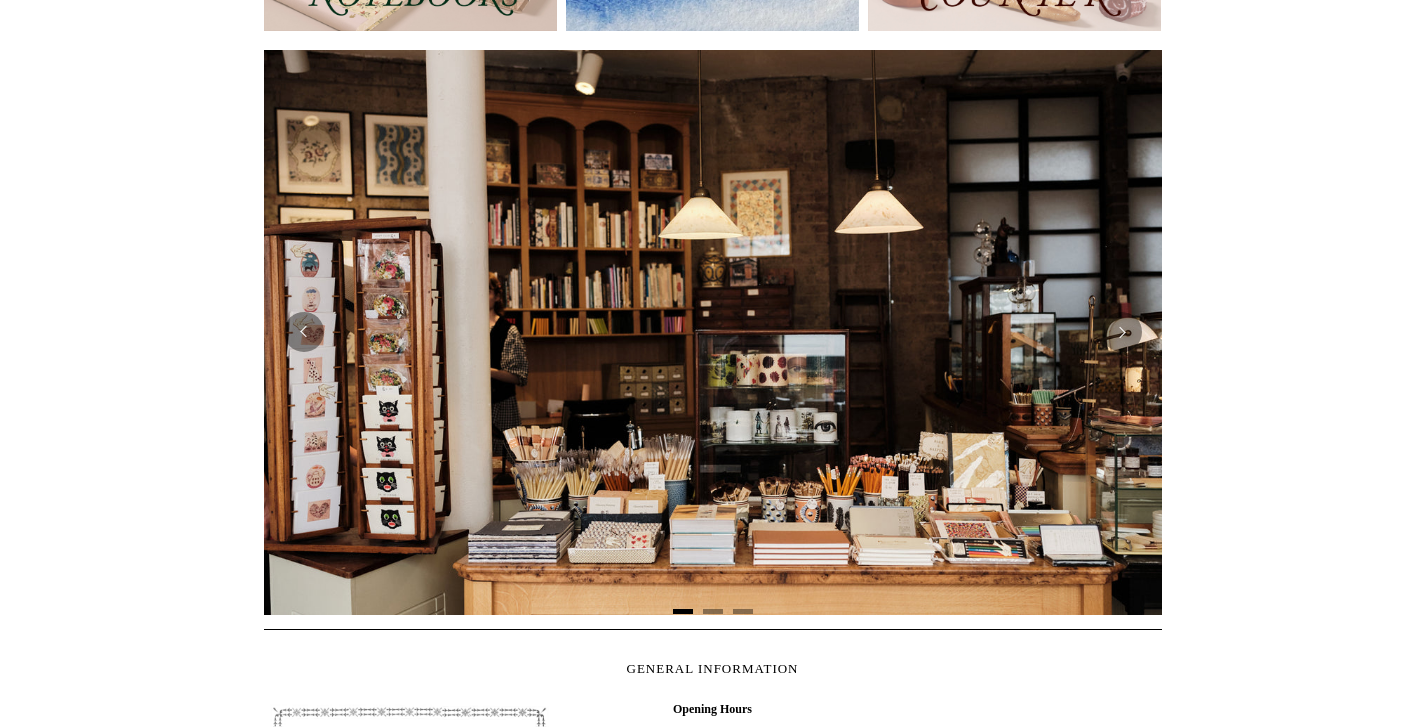 scroll, scrollTop: 0, scrollLeft: 0, axis: both 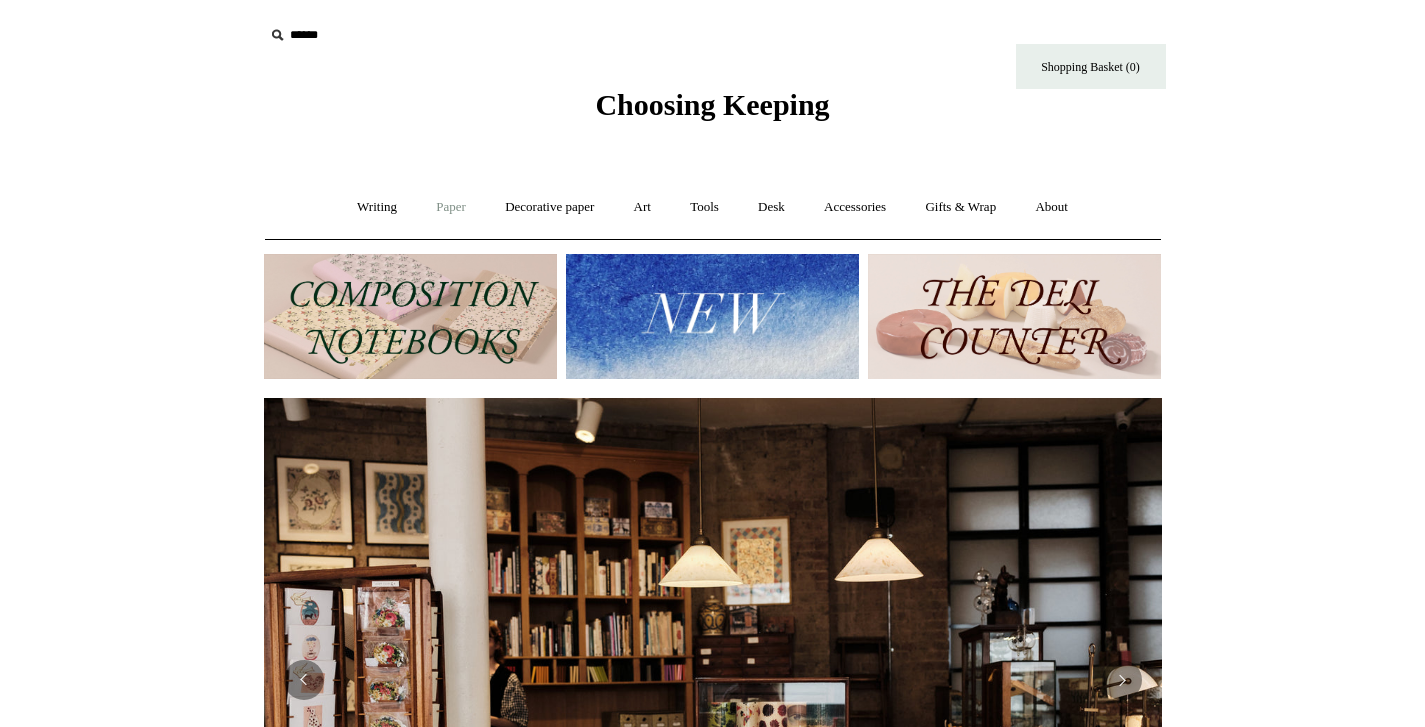 click on "Paper +" at bounding box center [451, 207] 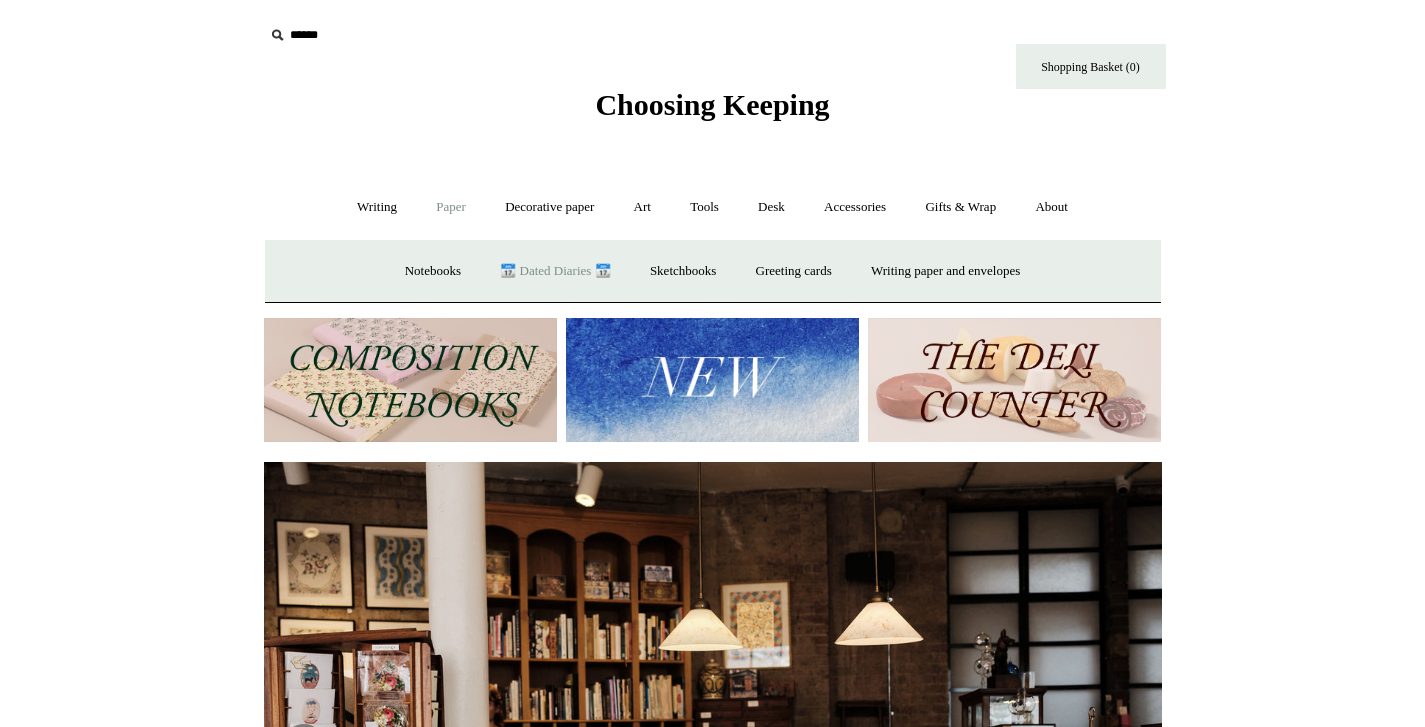 click on "📆 Dated Diaries 📆" at bounding box center (555, 271) 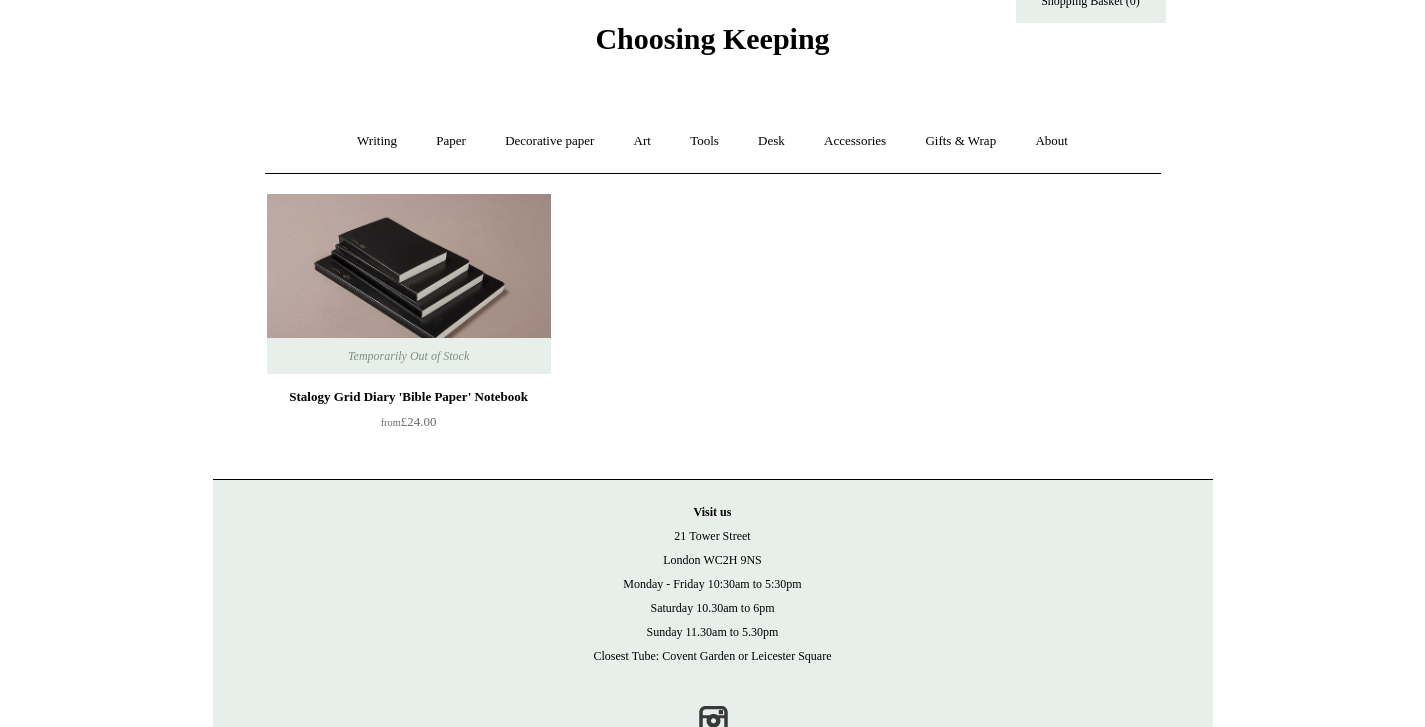 scroll, scrollTop: 84, scrollLeft: 0, axis: vertical 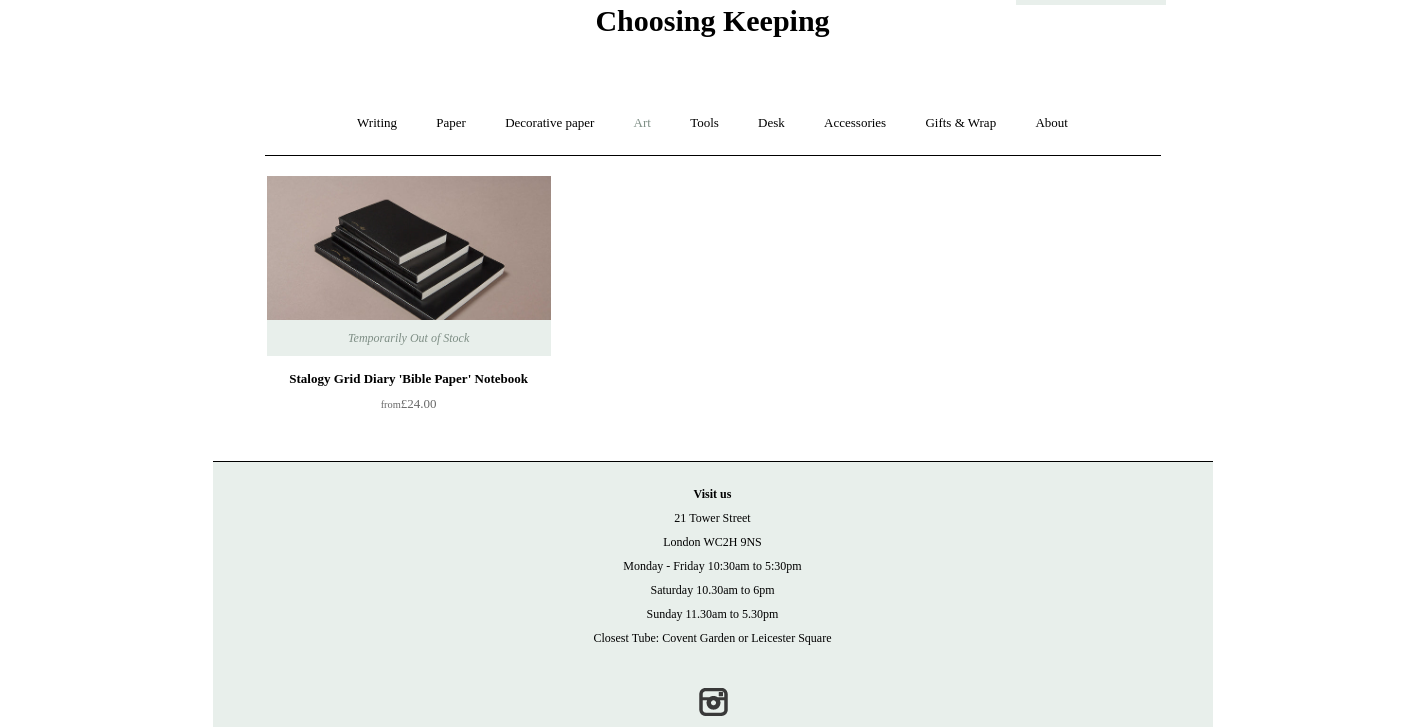 click on "Art +" at bounding box center [642, 123] 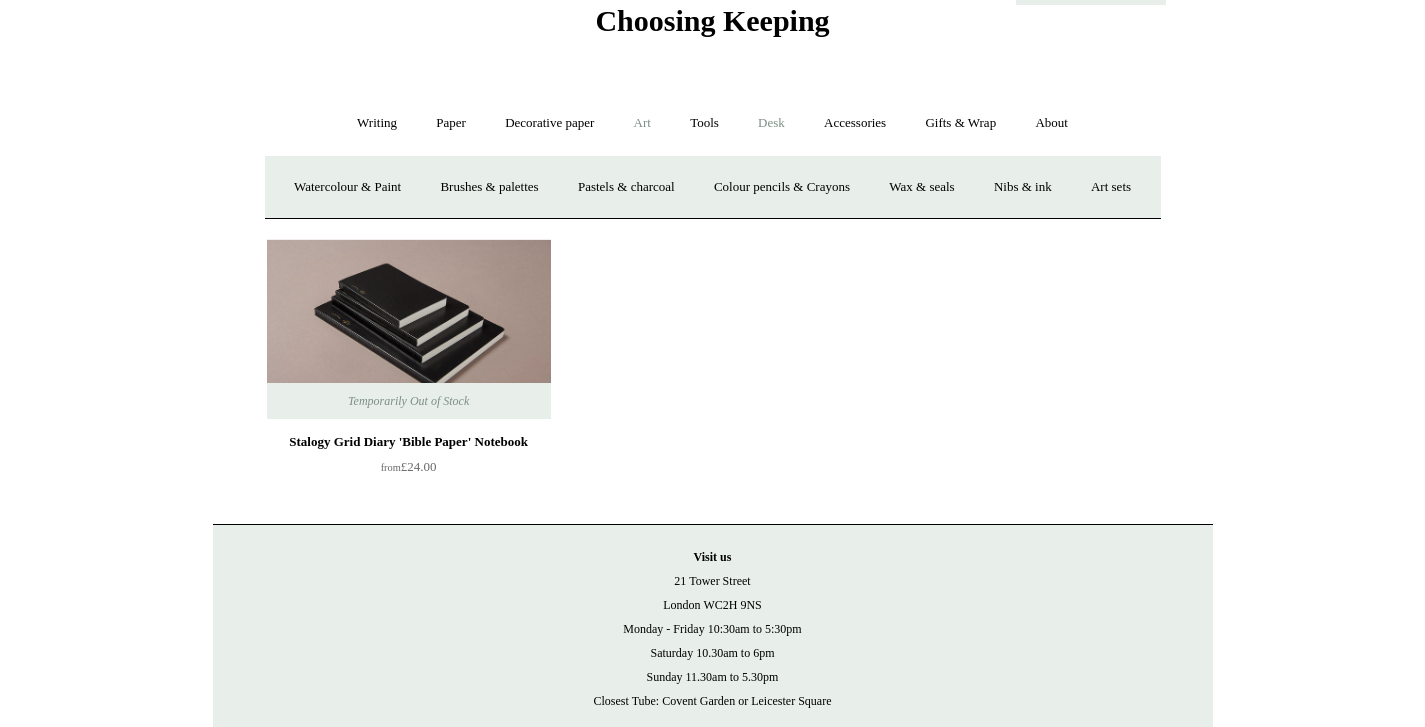 click on "Desk +" at bounding box center (771, 123) 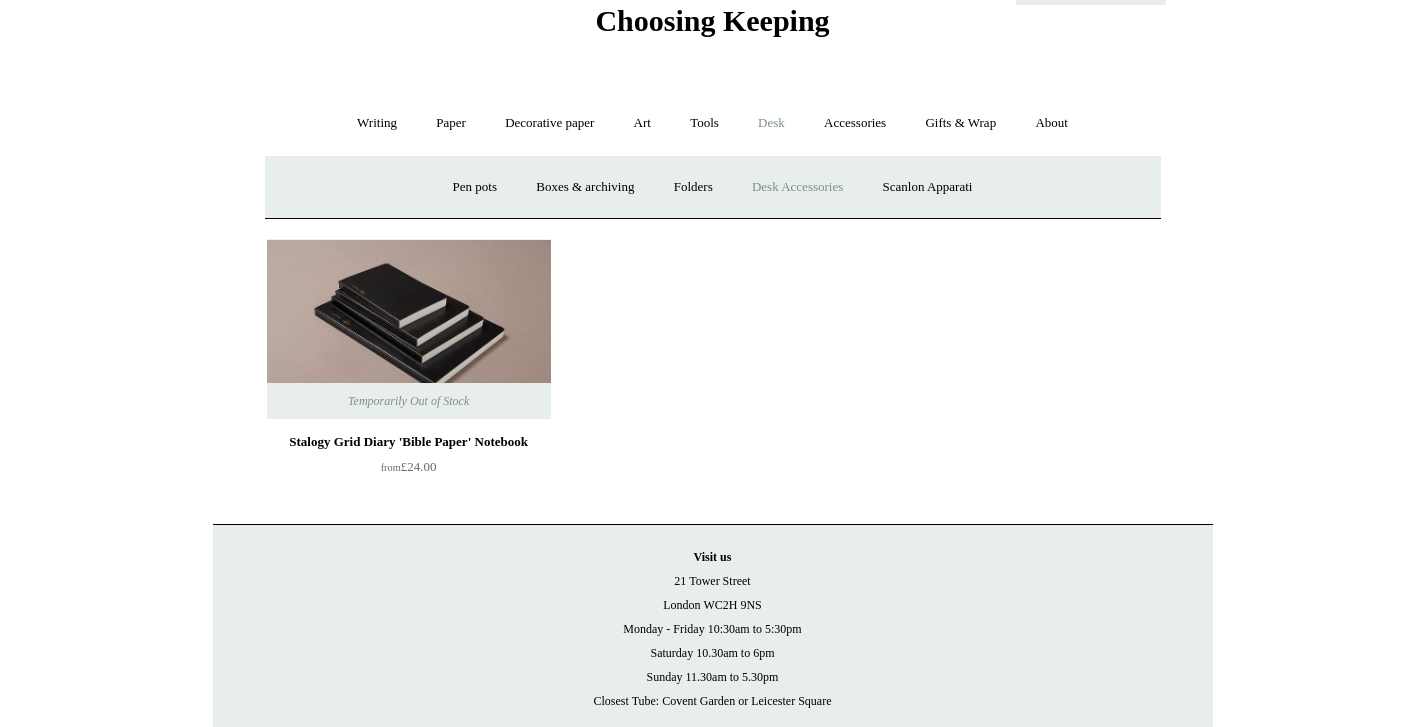 click on "Desk Accessories" at bounding box center (797, 187) 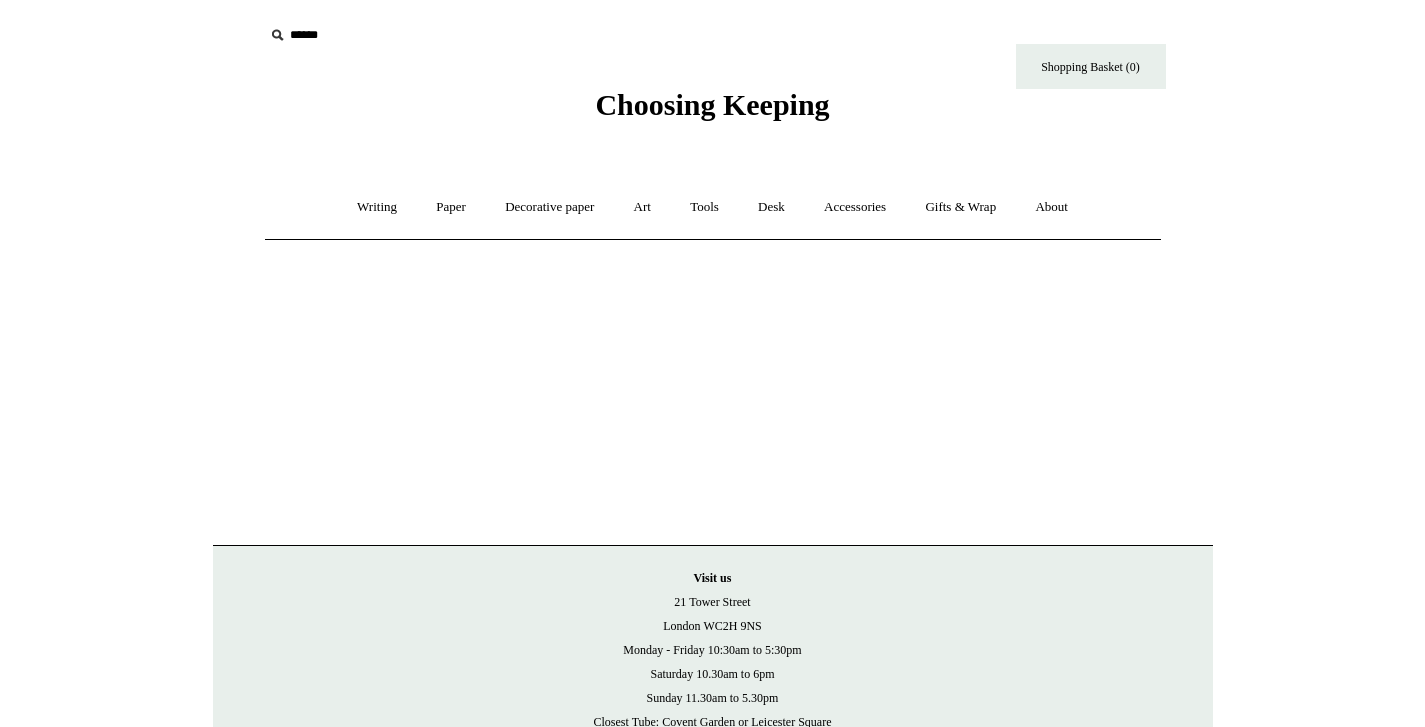 scroll, scrollTop: 0, scrollLeft: 0, axis: both 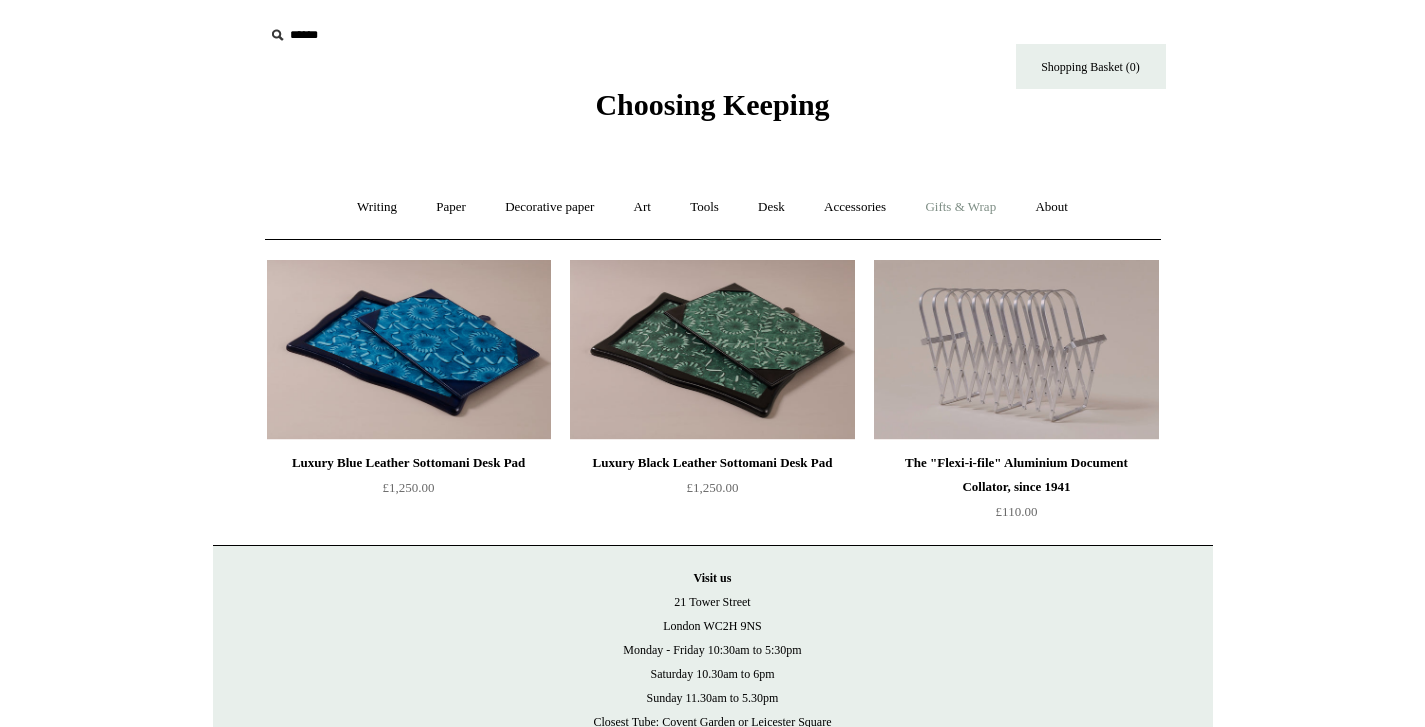 click on "Gifts & Wrap +" at bounding box center [960, 207] 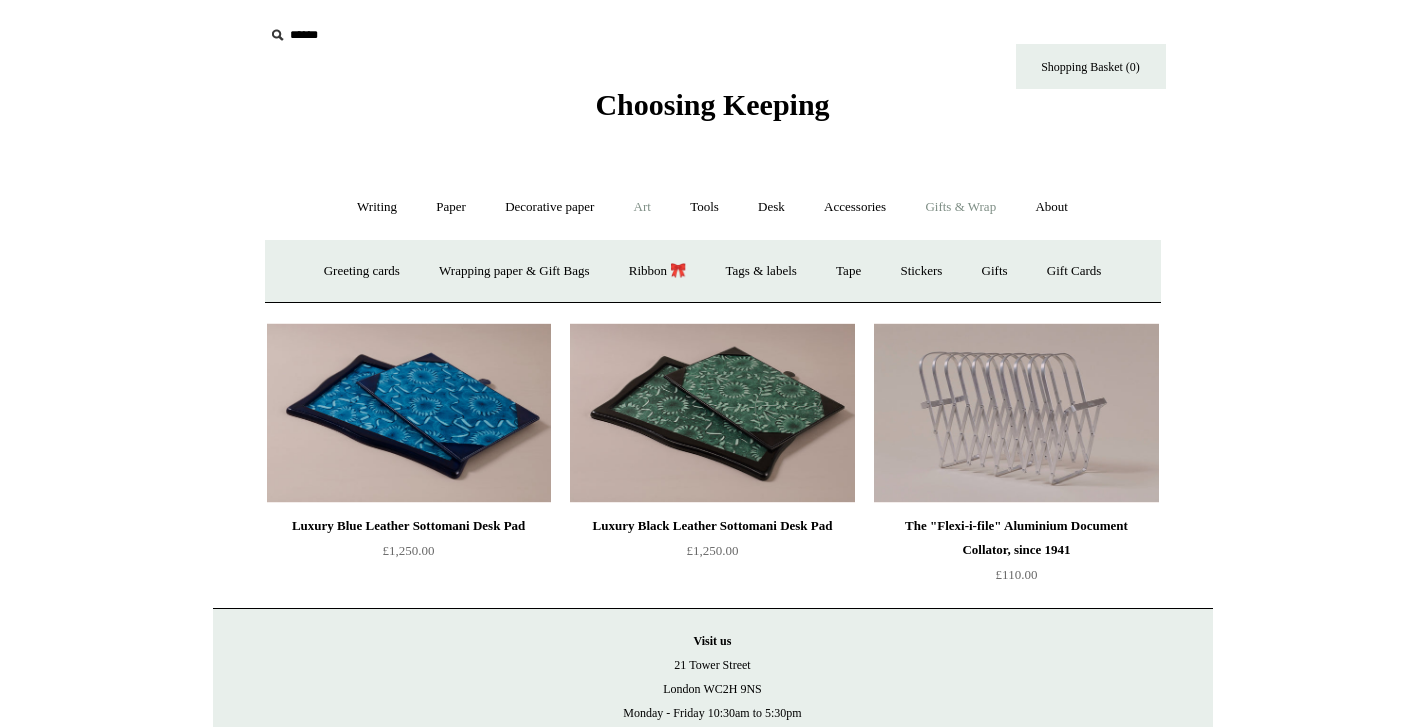 click on "Art +" at bounding box center [642, 207] 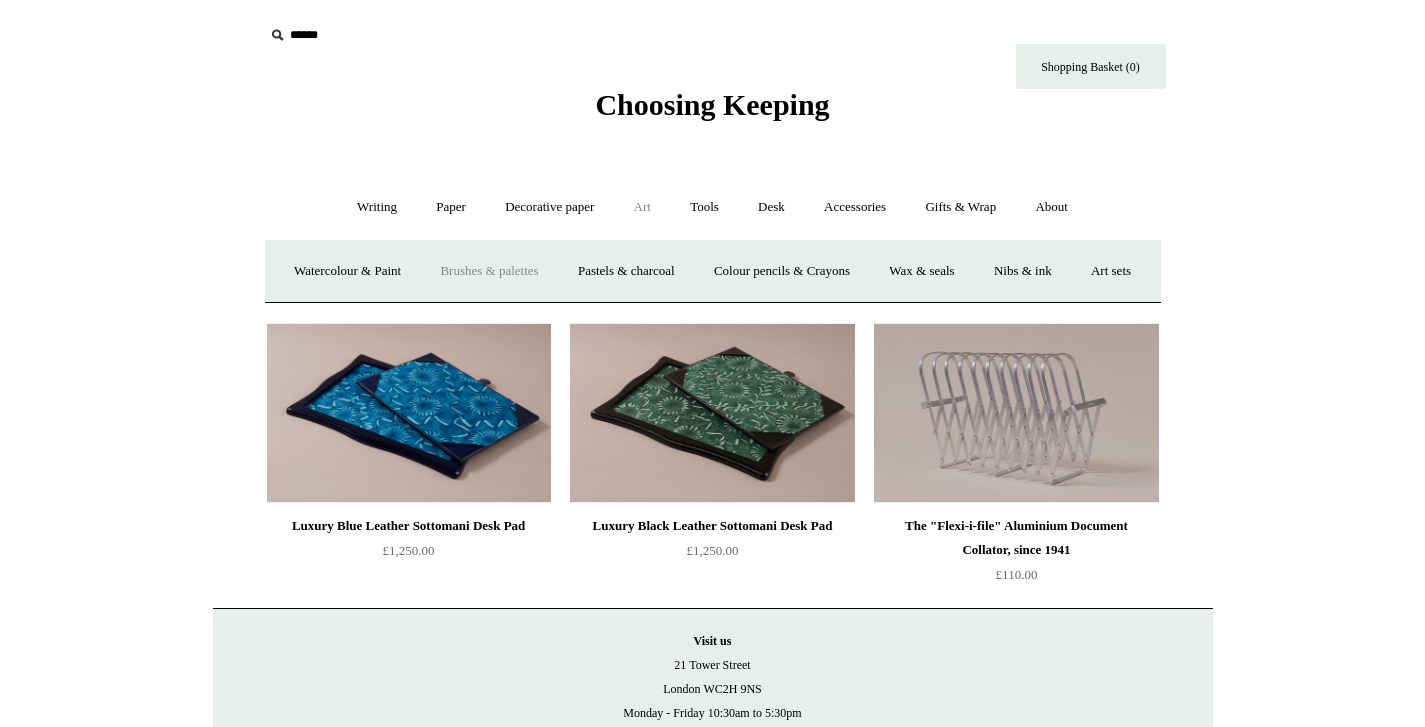 click on "Brushes & palettes" at bounding box center (489, 271) 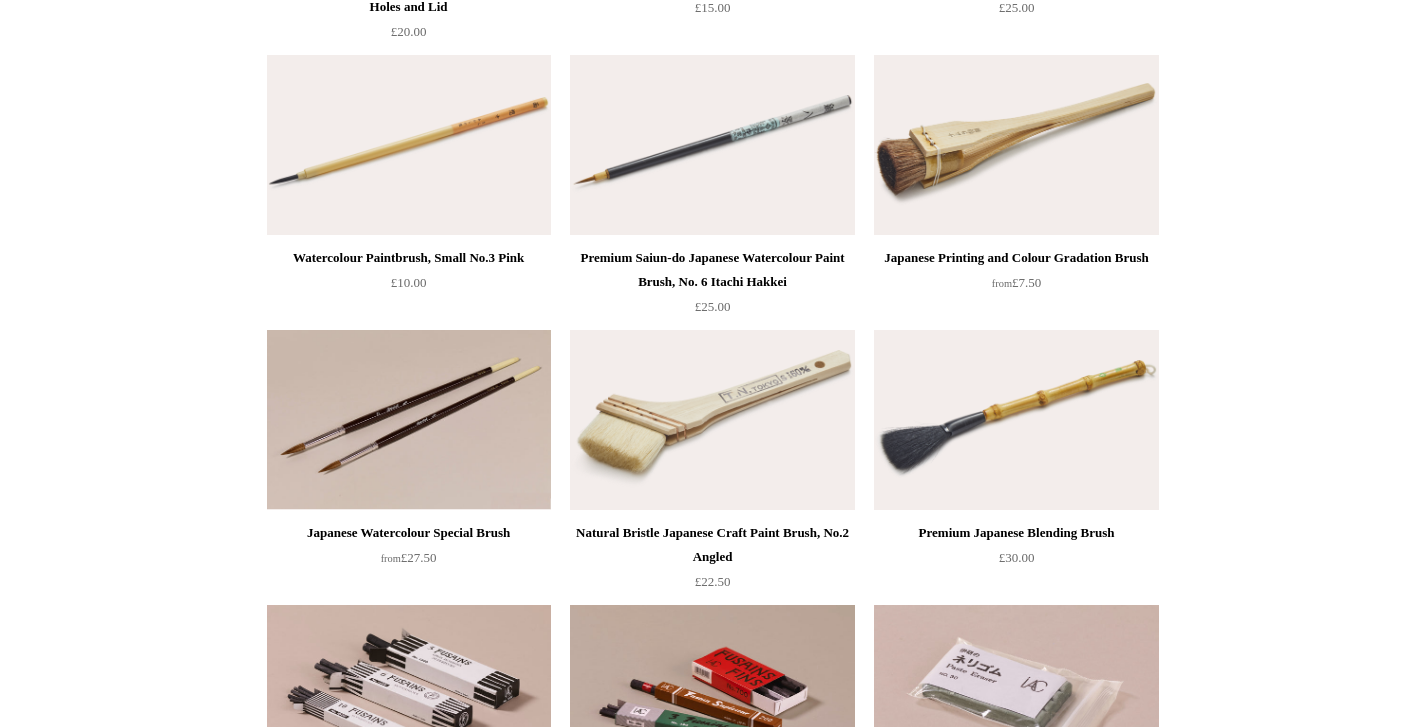 scroll, scrollTop: 0, scrollLeft: 0, axis: both 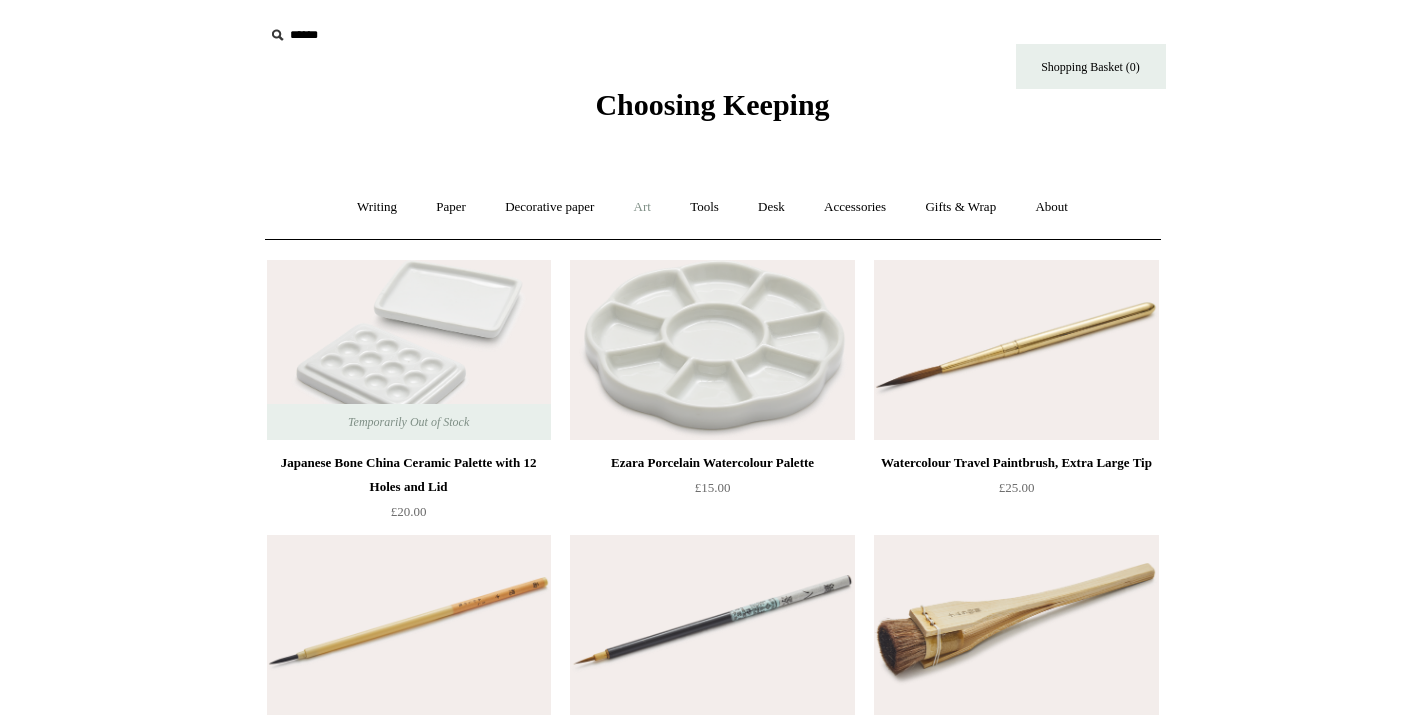 click on "Art +" at bounding box center [642, 207] 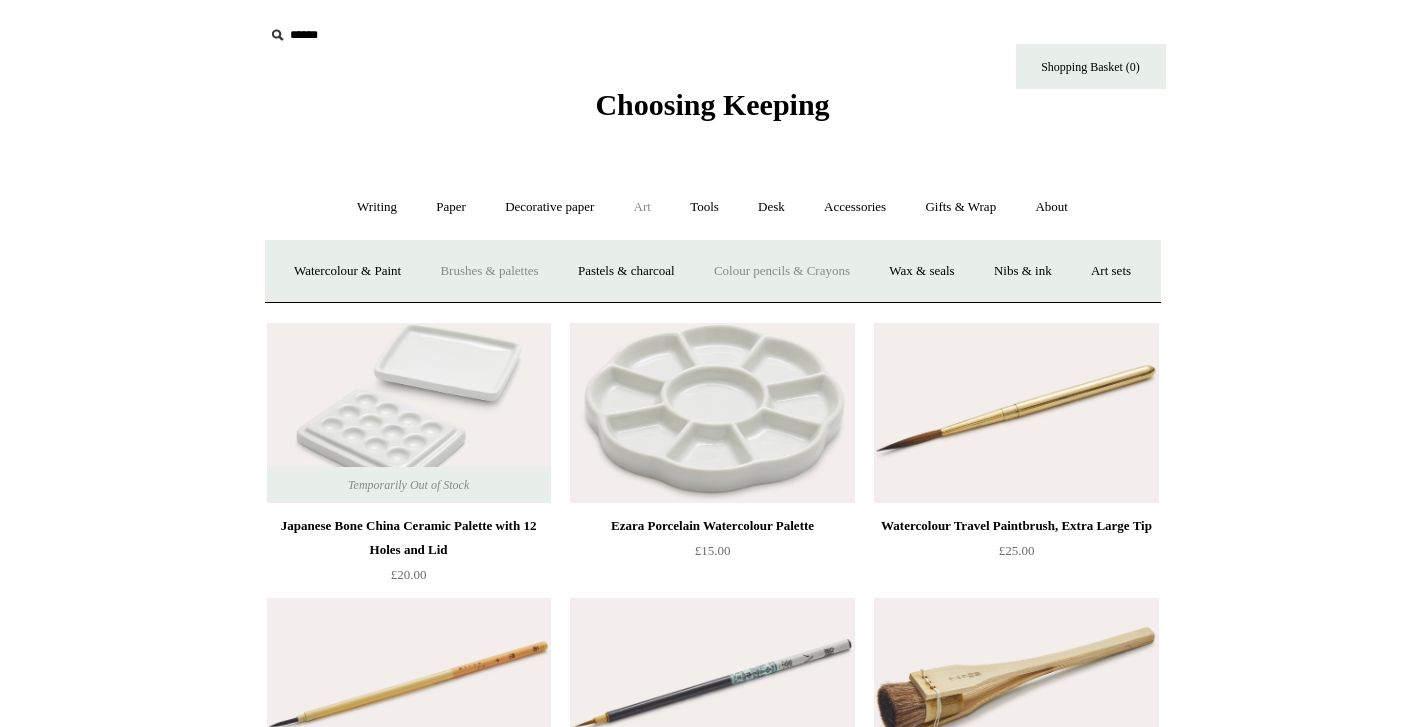 click on "Colour pencils & Crayons" at bounding box center [782, 271] 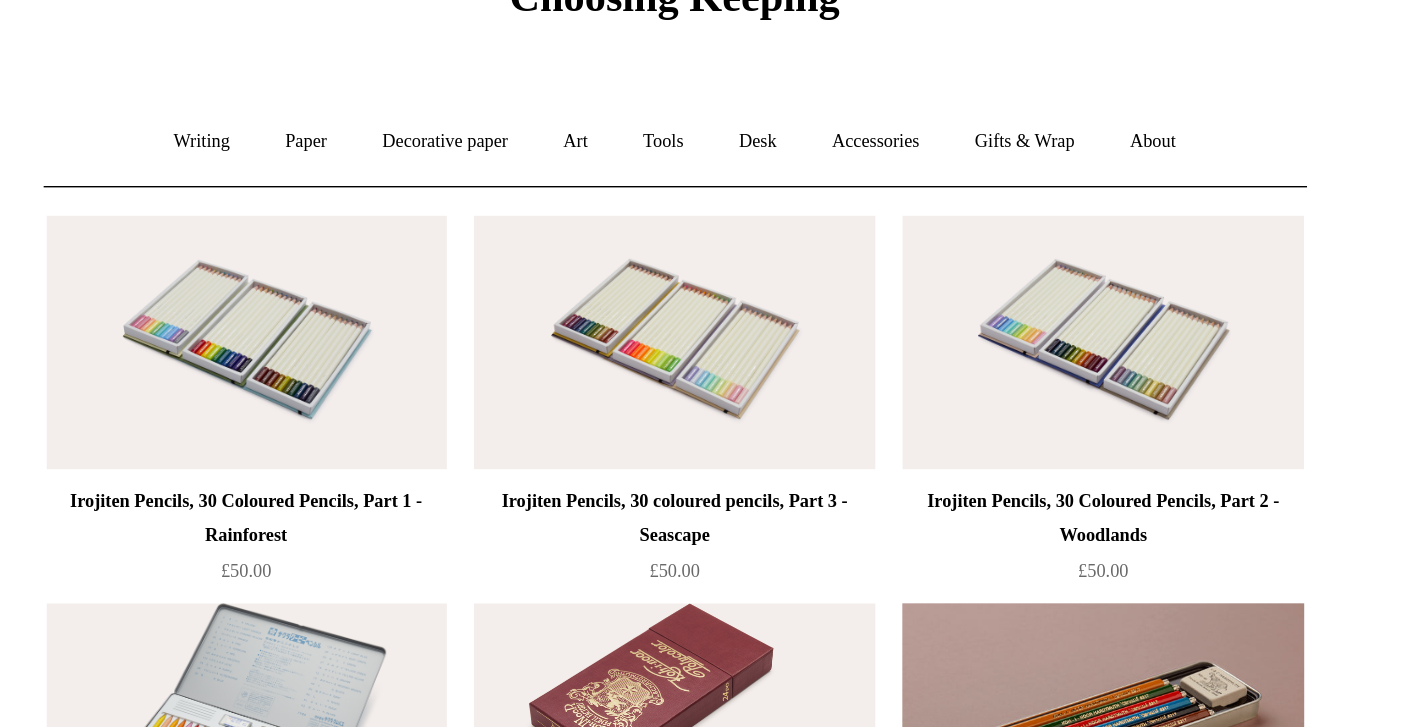 scroll, scrollTop: 0, scrollLeft: 0, axis: both 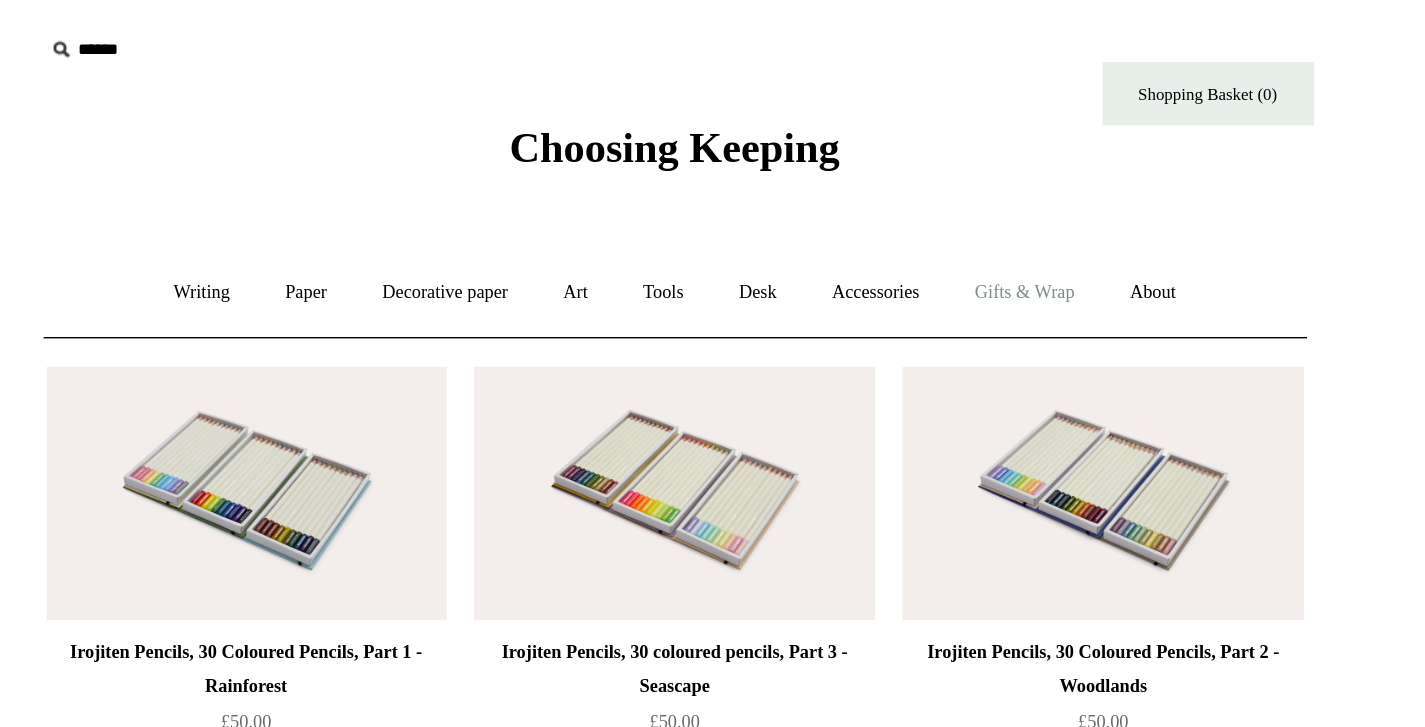 click on "Gifts & Wrap +" at bounding box center (960, 207) 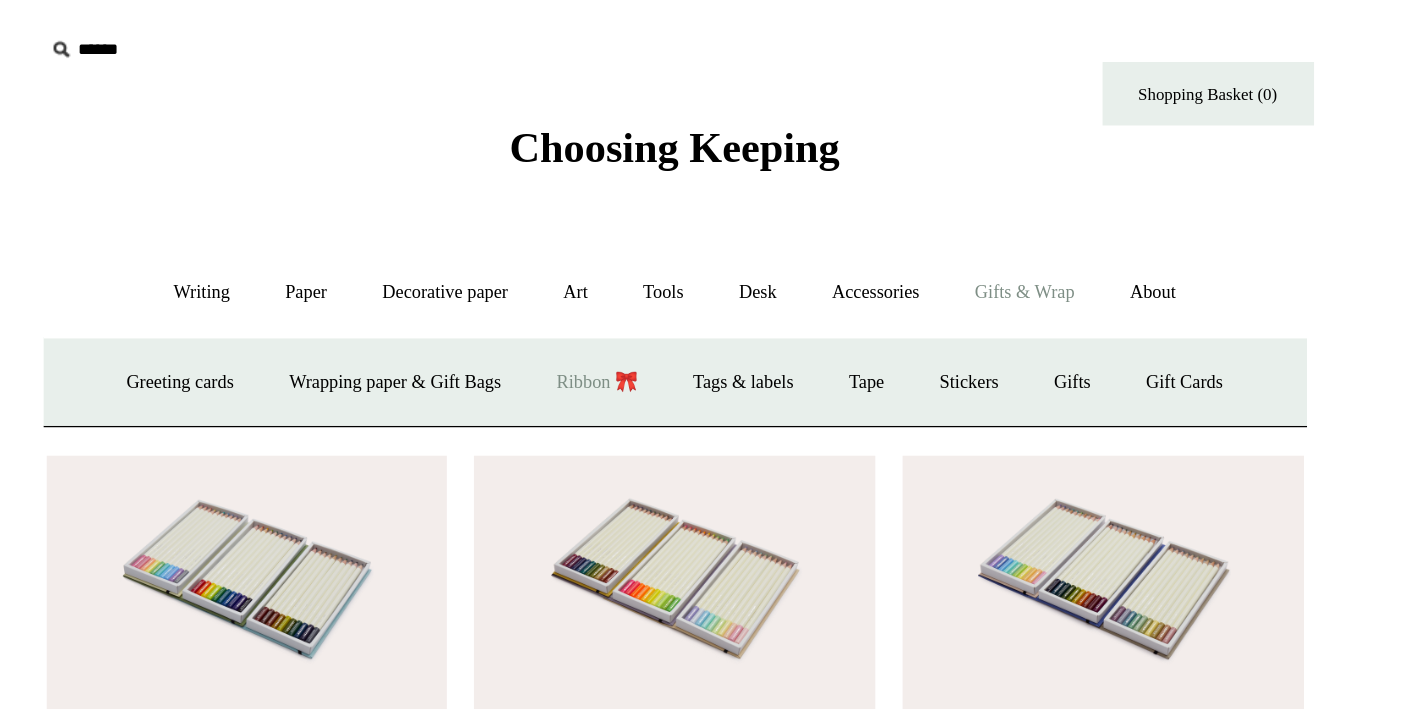 click on "Ribbon 🎀" at bounding box center [658, 271] 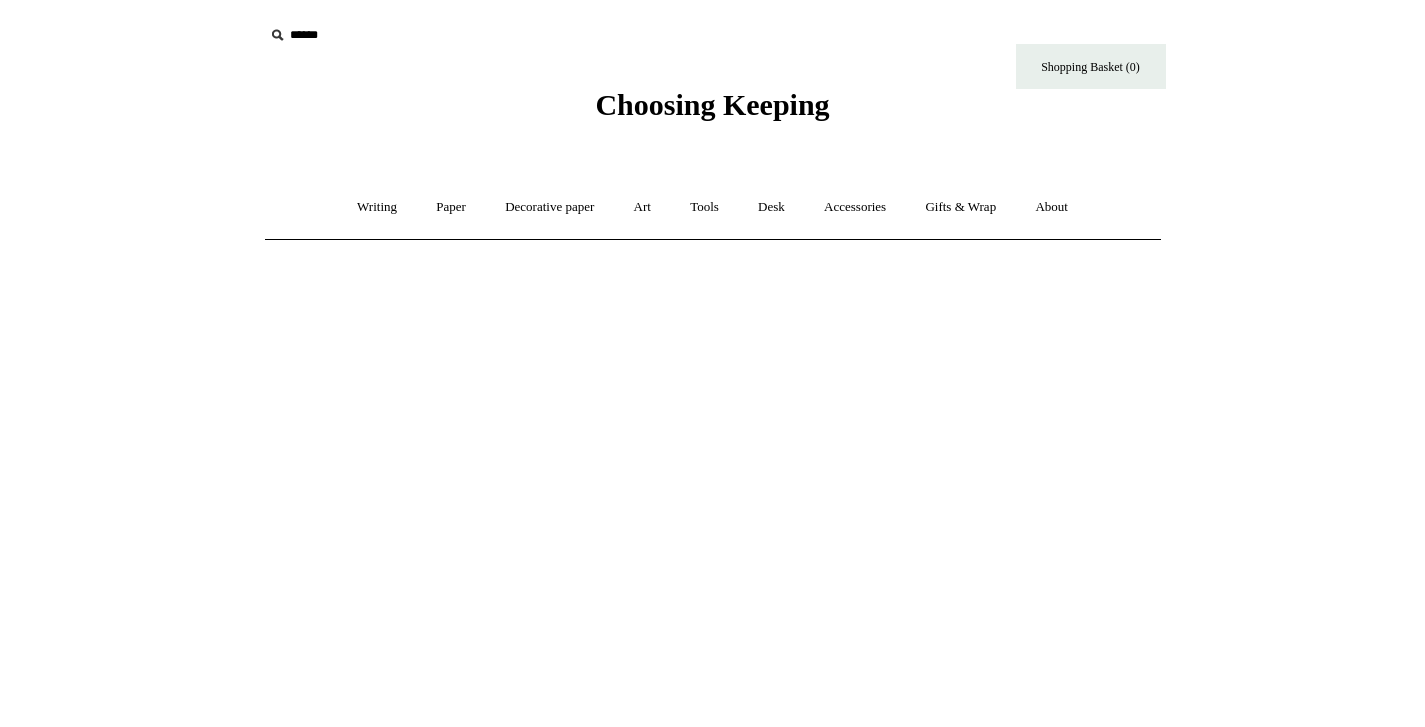 scroll, scrollTop: 0, scrollLeft: 0, axis: both 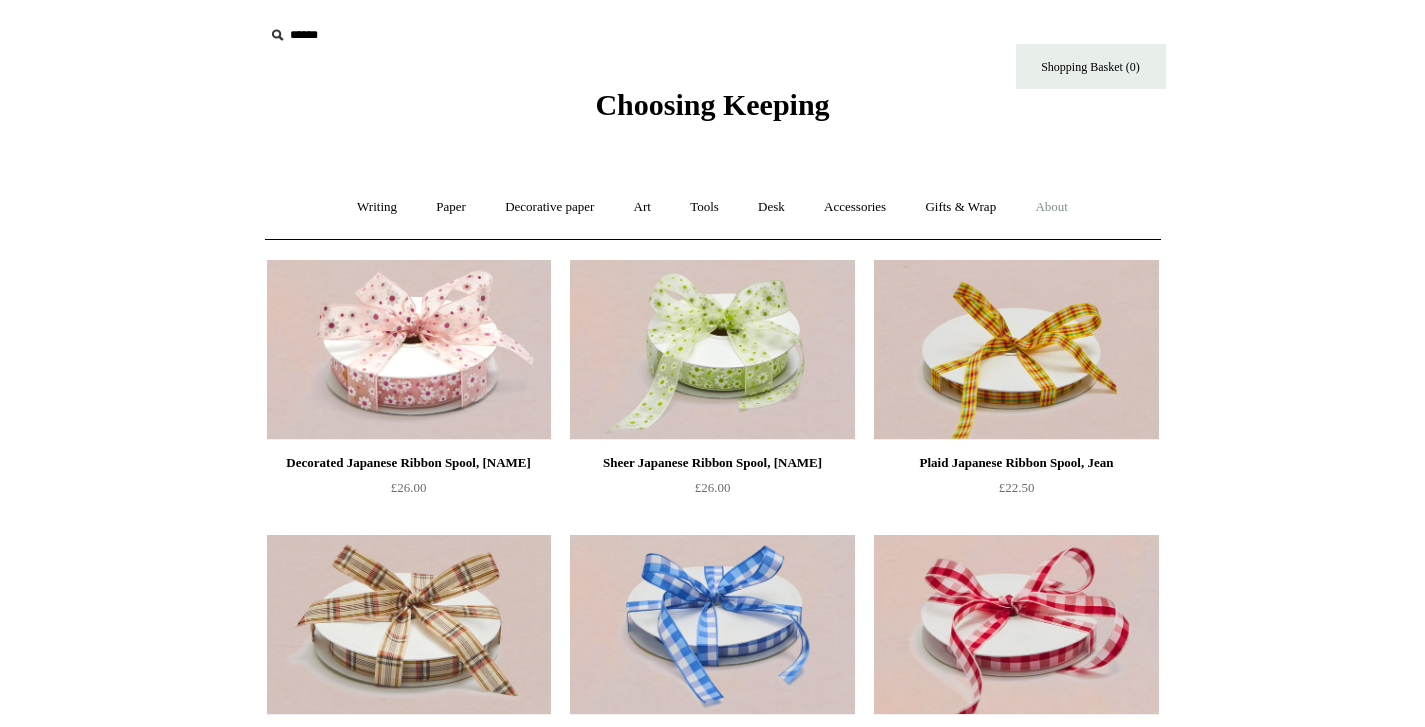 click on "About +" at bounding box center (1051, 207) 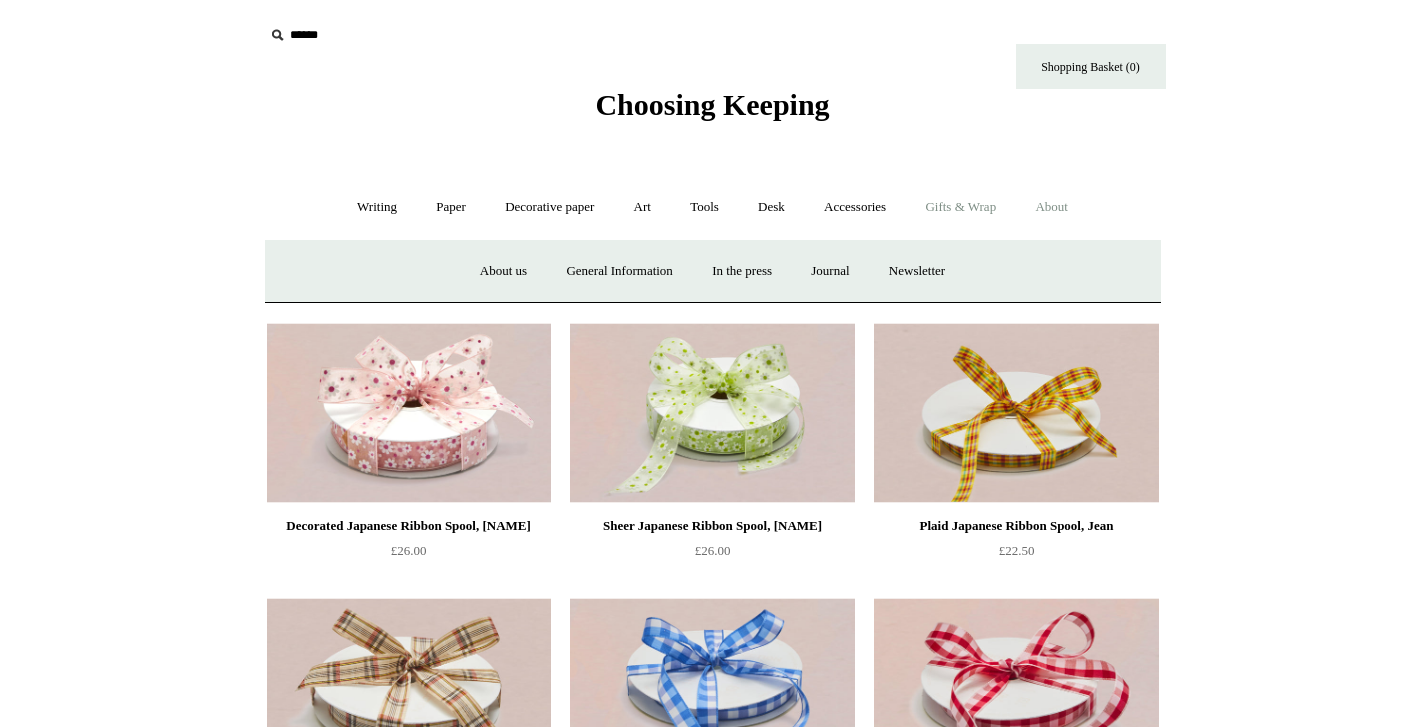 click on "Gifts & Wrap +" at bounding box center (960, 207) 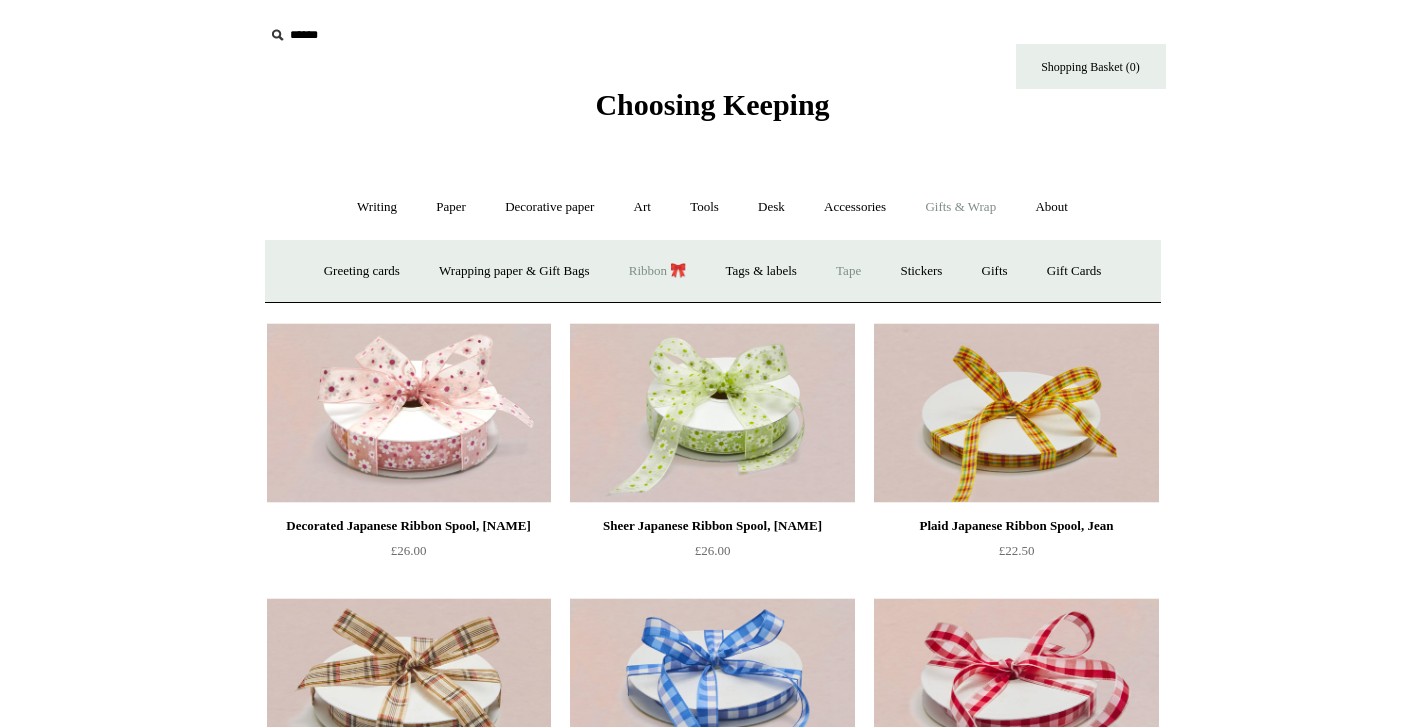 click on "Tape" at bounding box center (848, 271) 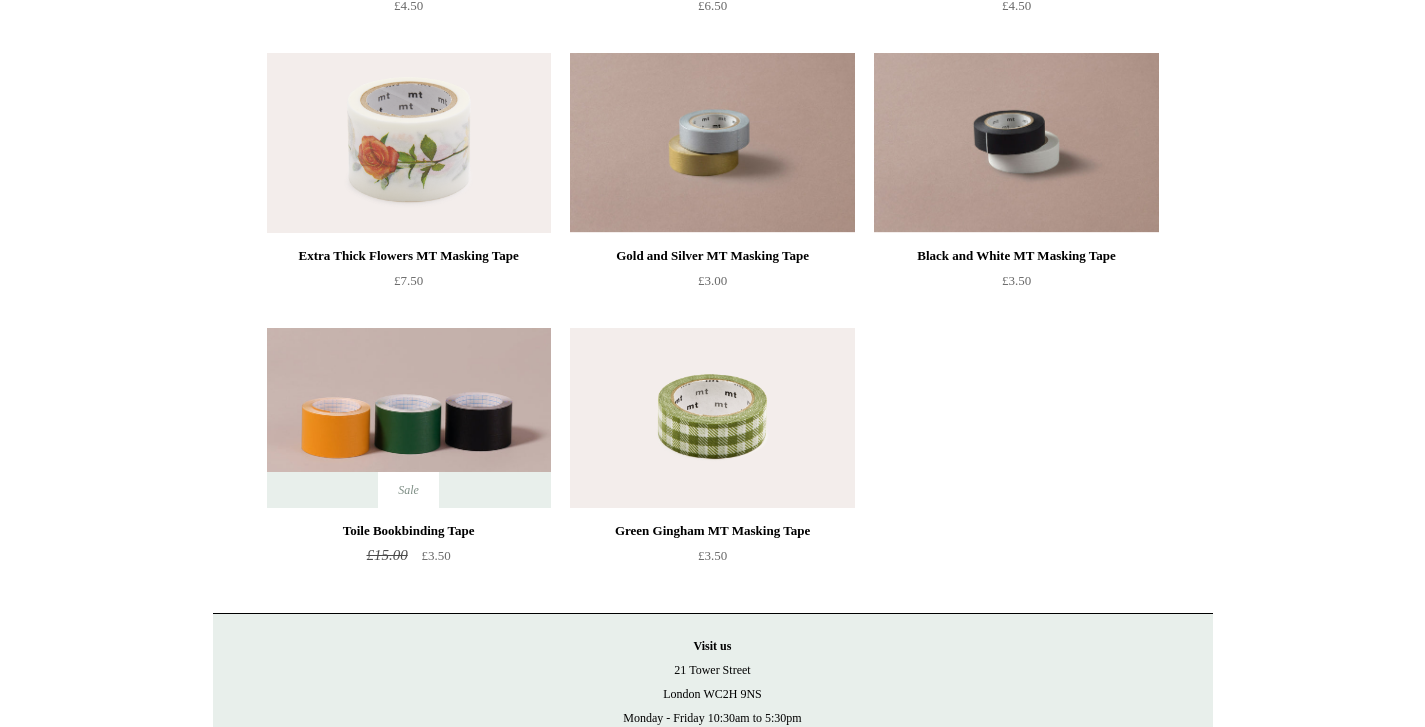 scroll, scrollTop: 0, scrollLeft: 0, axis: both 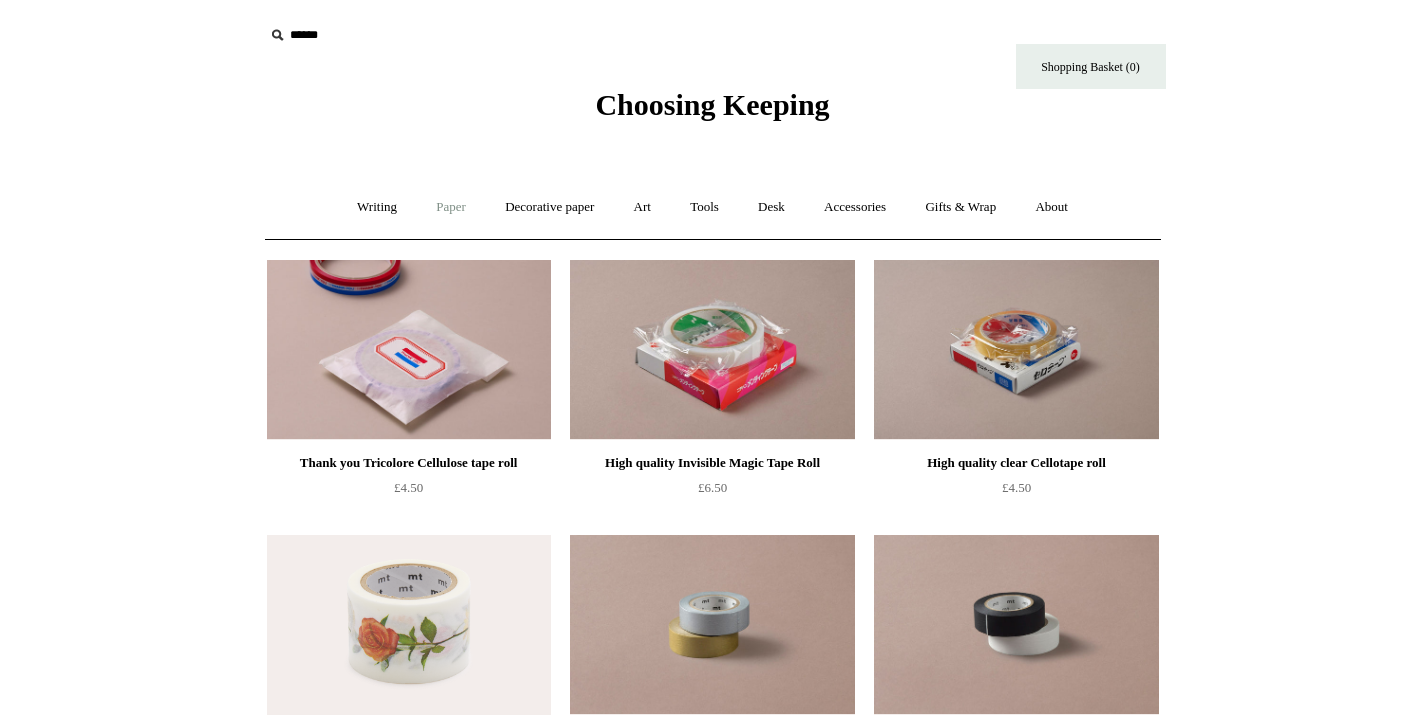 click on "Paper +" at bounding box center [451, 207] 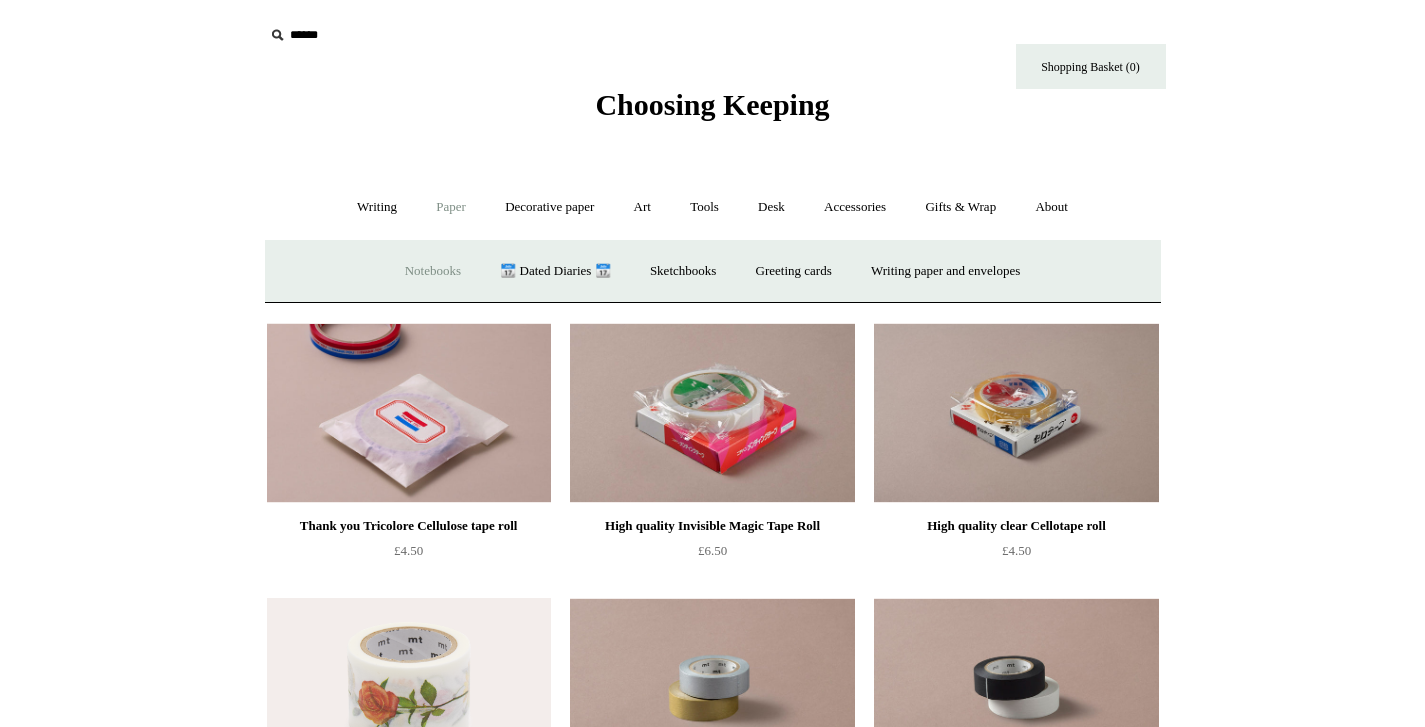 click on "Notebooks +" at bounding box center (433, 271) 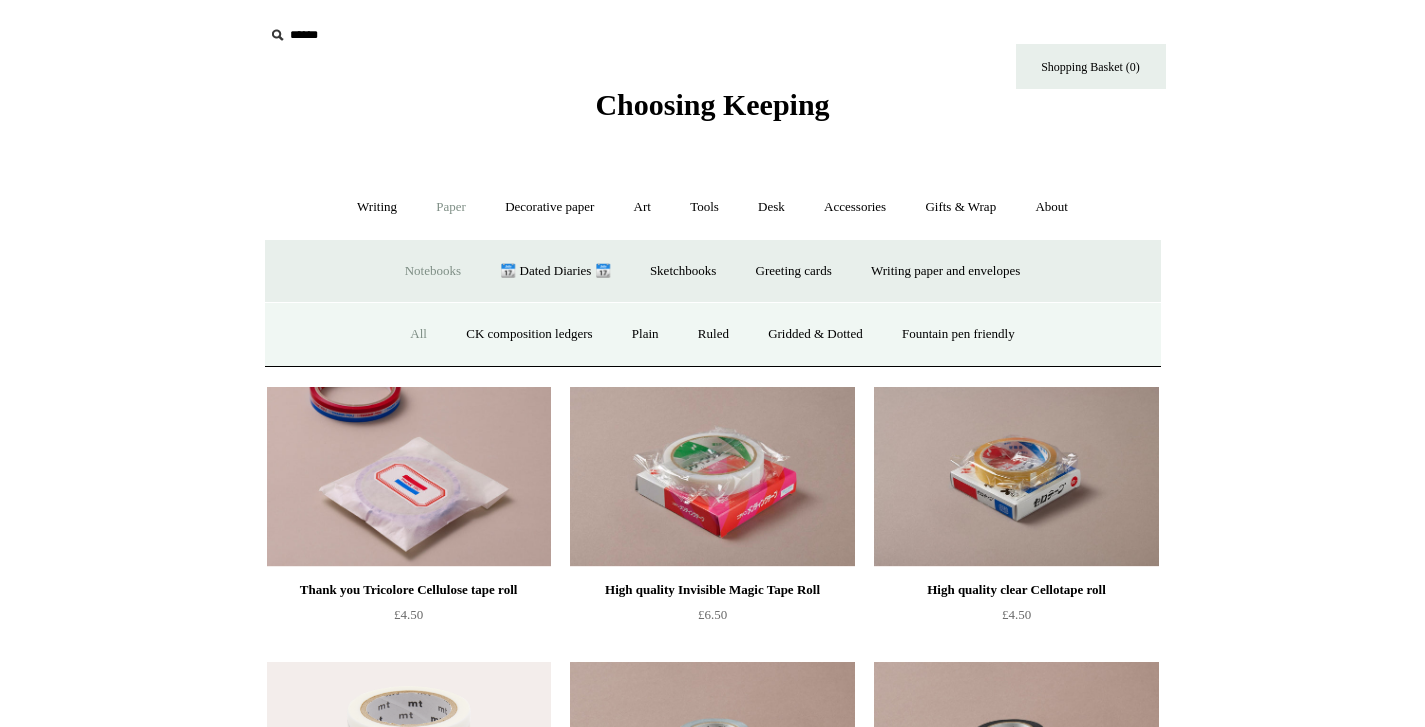click on "All" at bounding box center (418, 334) 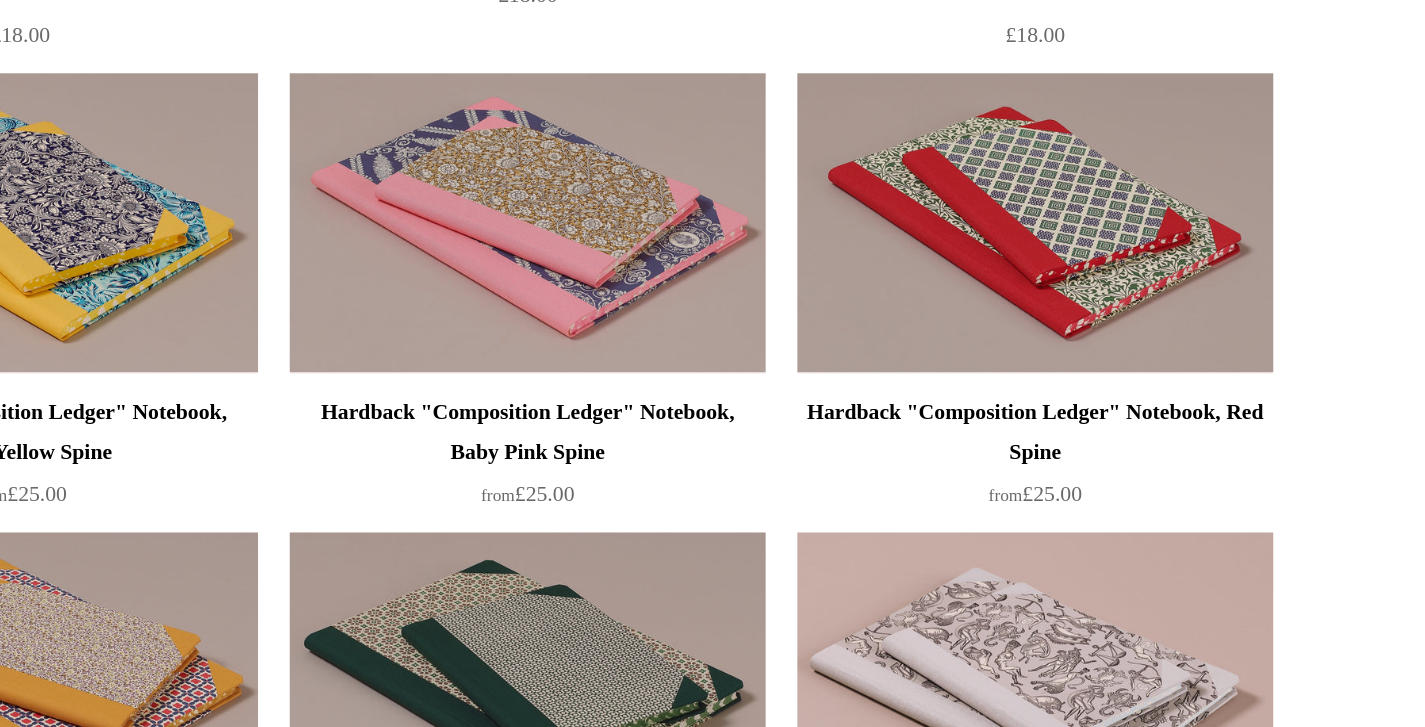 scroll, scrollTop: 0, scrollLeft: 0, axis: both 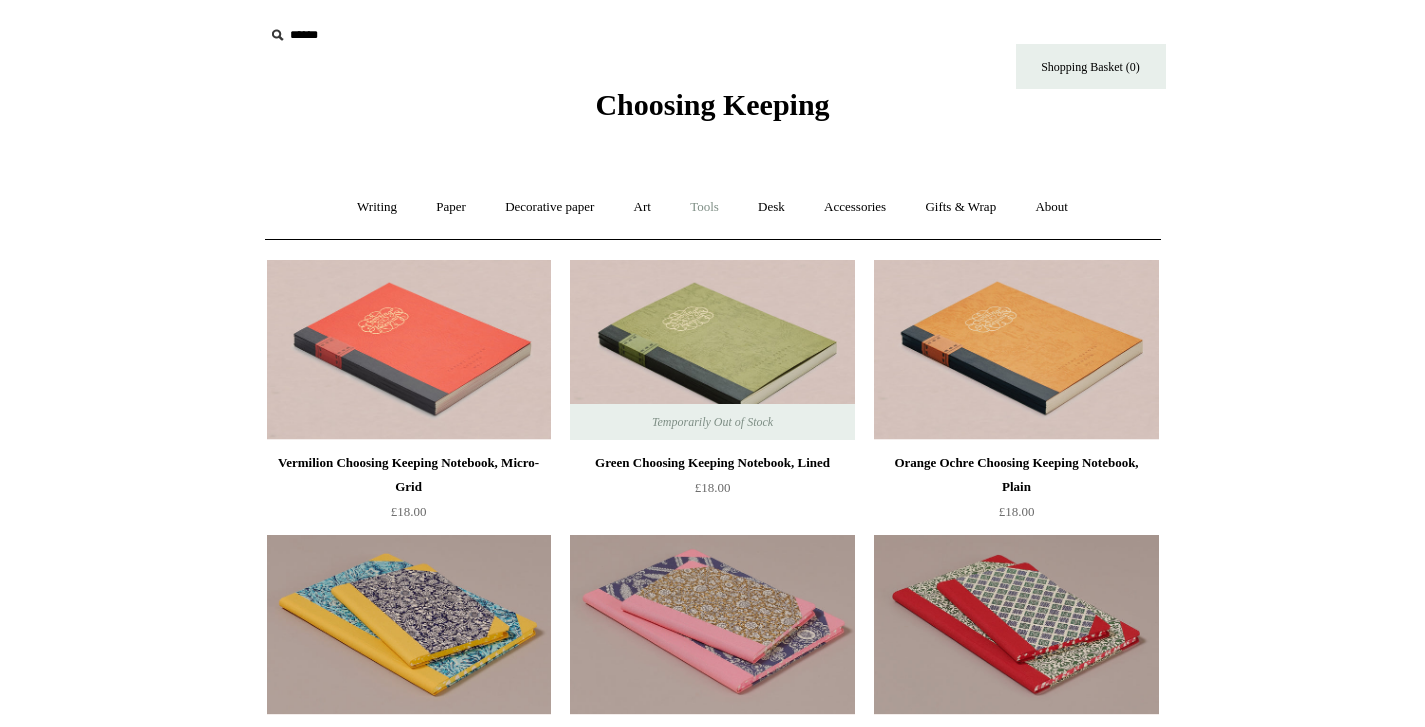 click on "Tools +" at bounding box center [704, 207] 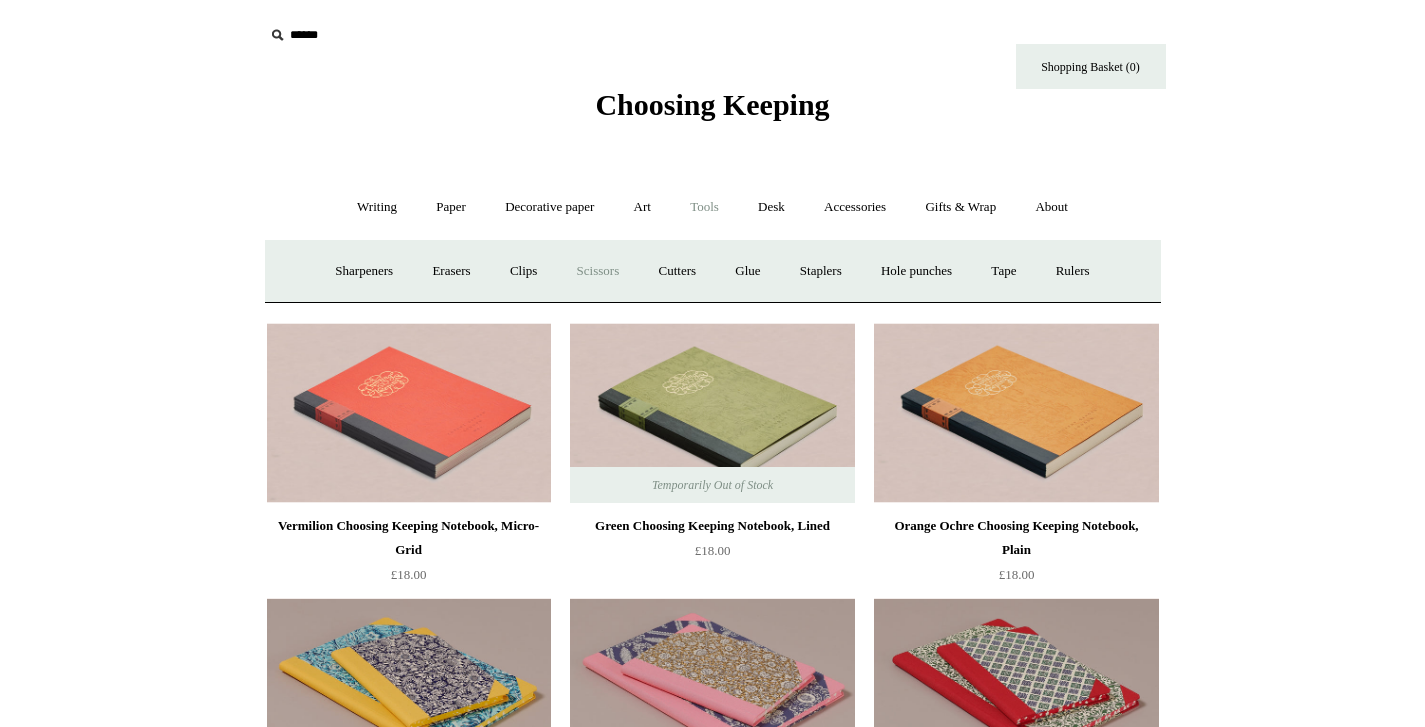 click on "Scissors" at bounding box center [598, 271] 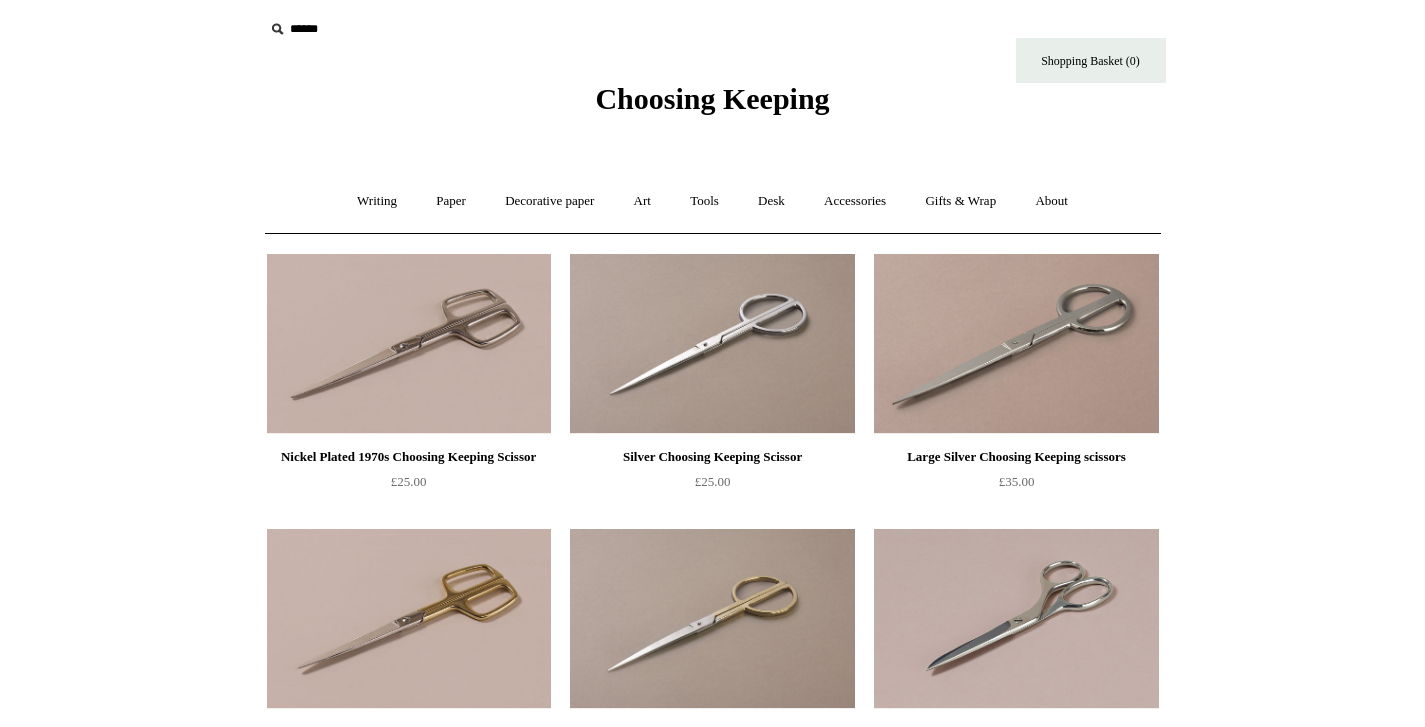 scroll, scrollTop: 0, scrollLeft: 0, axis: both 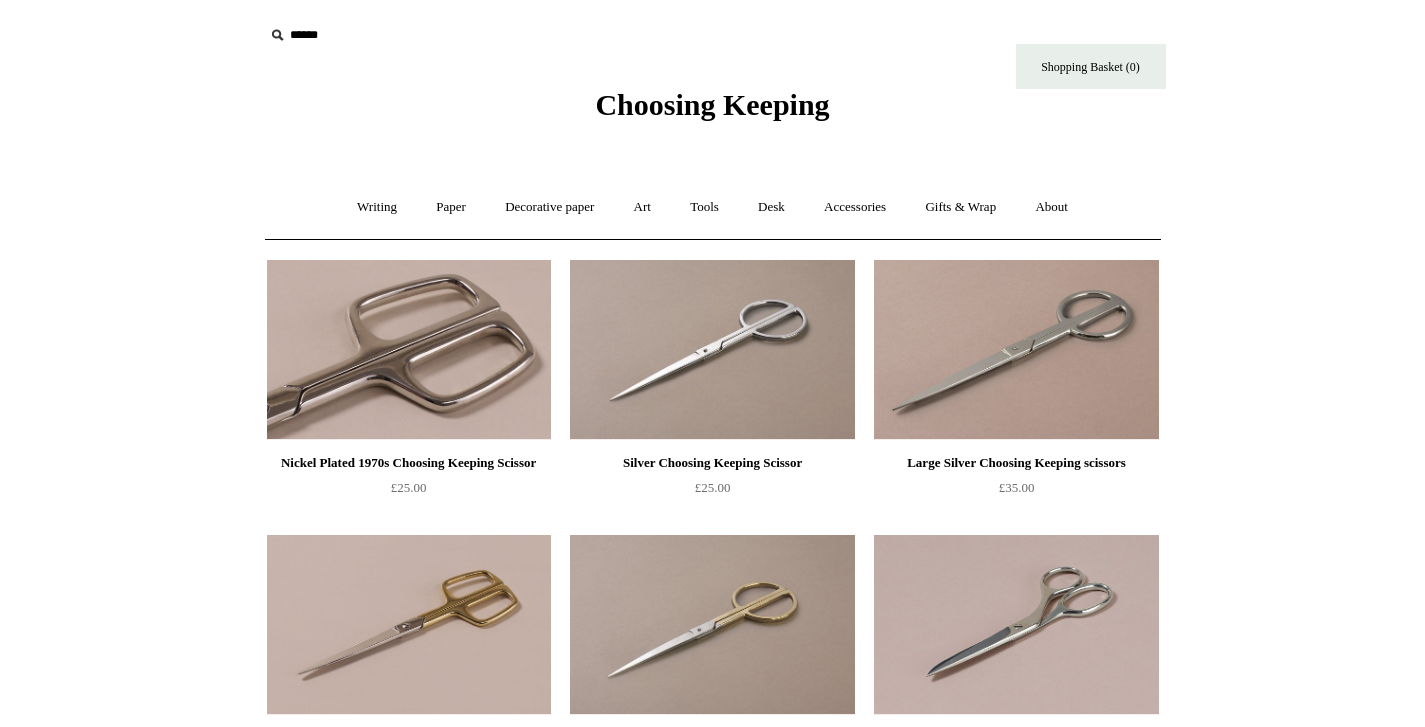 click at bounding box center (409, 350) 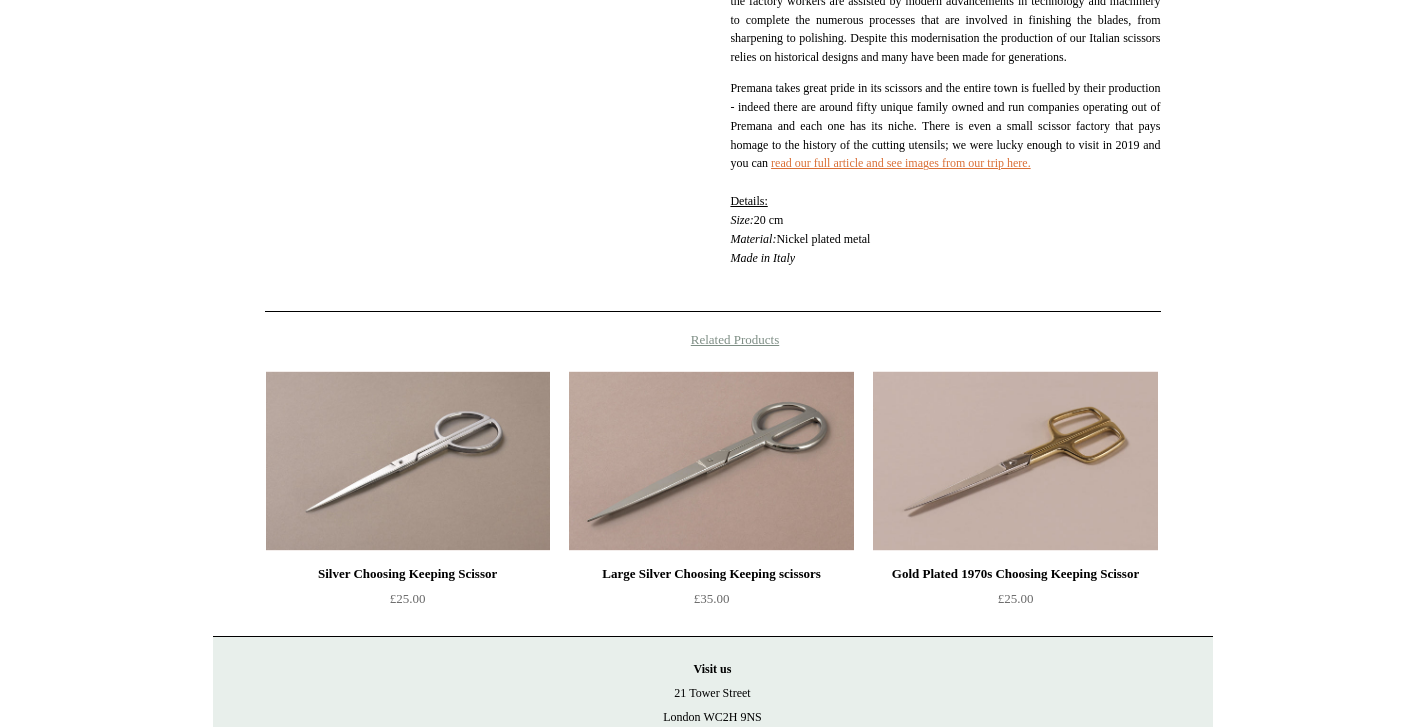 scroll, scrollTop: 816, scrollLeft: 0, axis: vertical 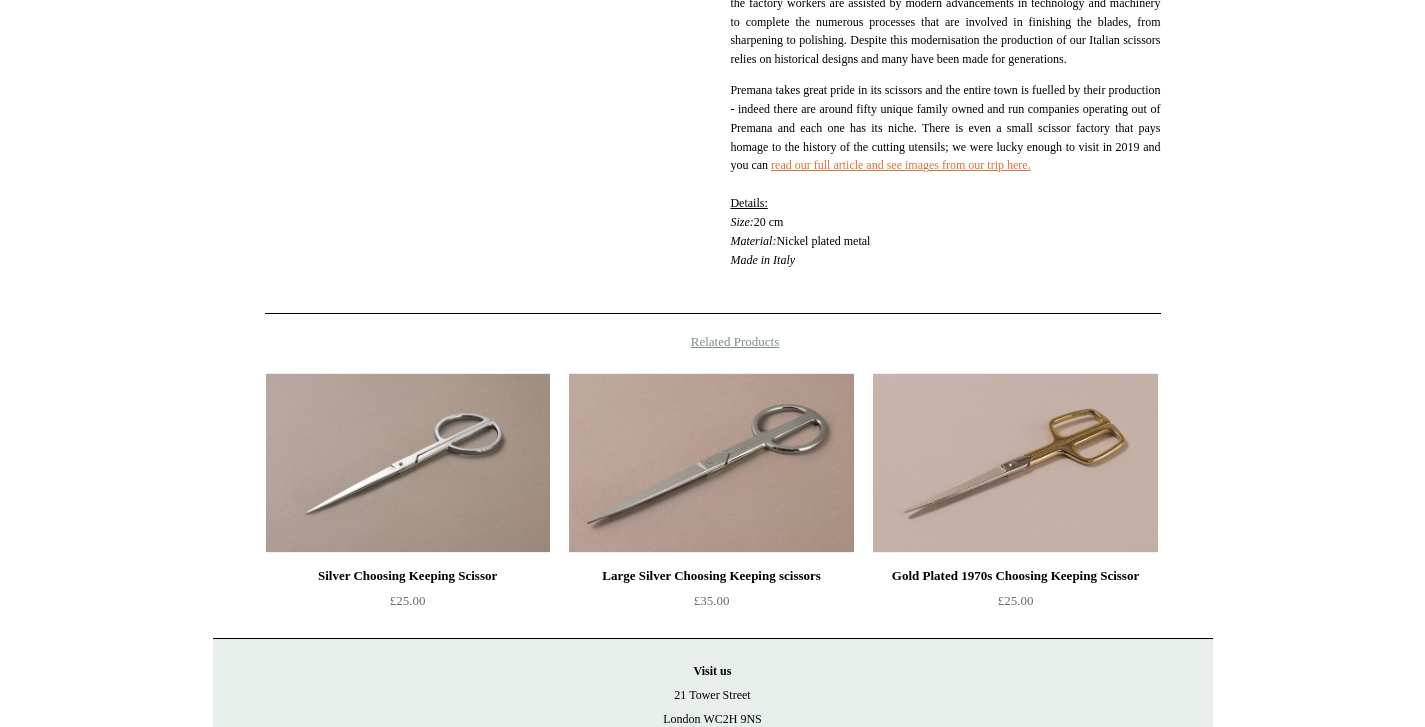 click at bounding box center (711, 463) 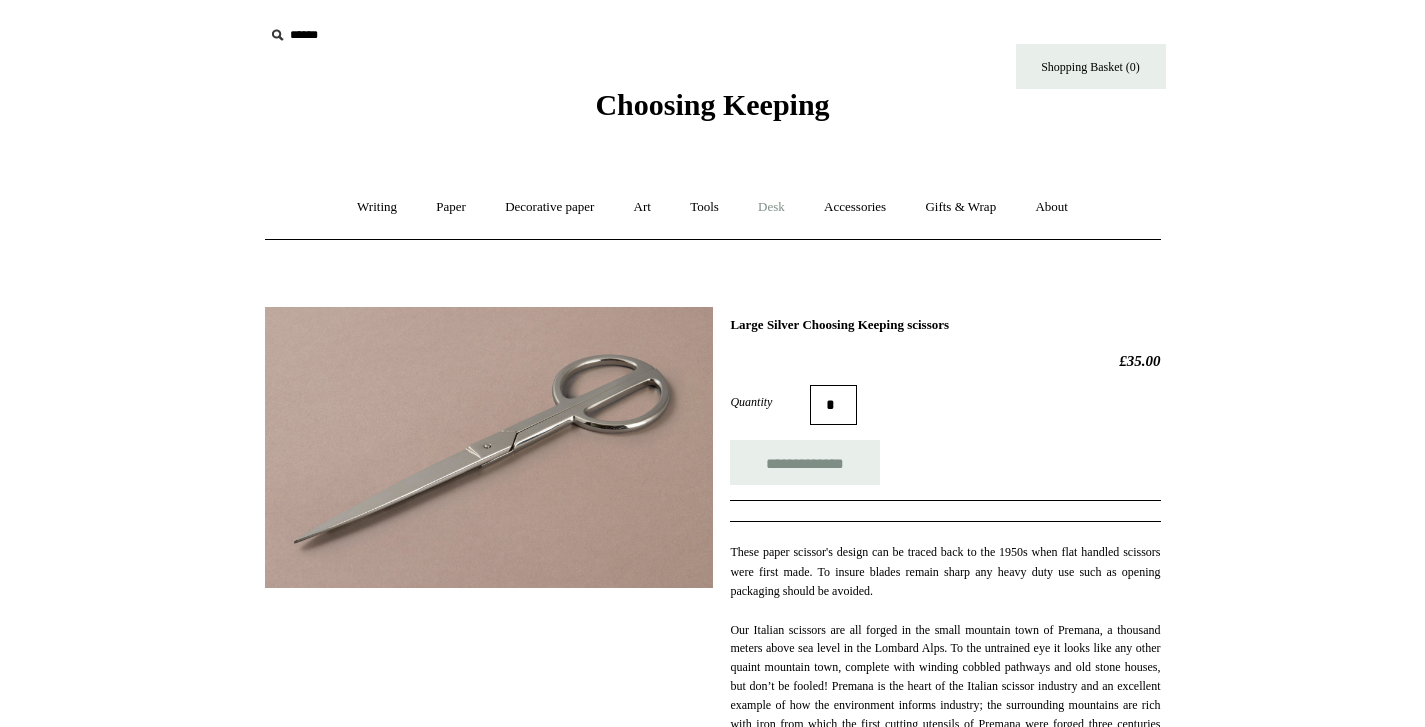 scroll, scrollTop: 900, scrollLeft: 0, axis: vertical 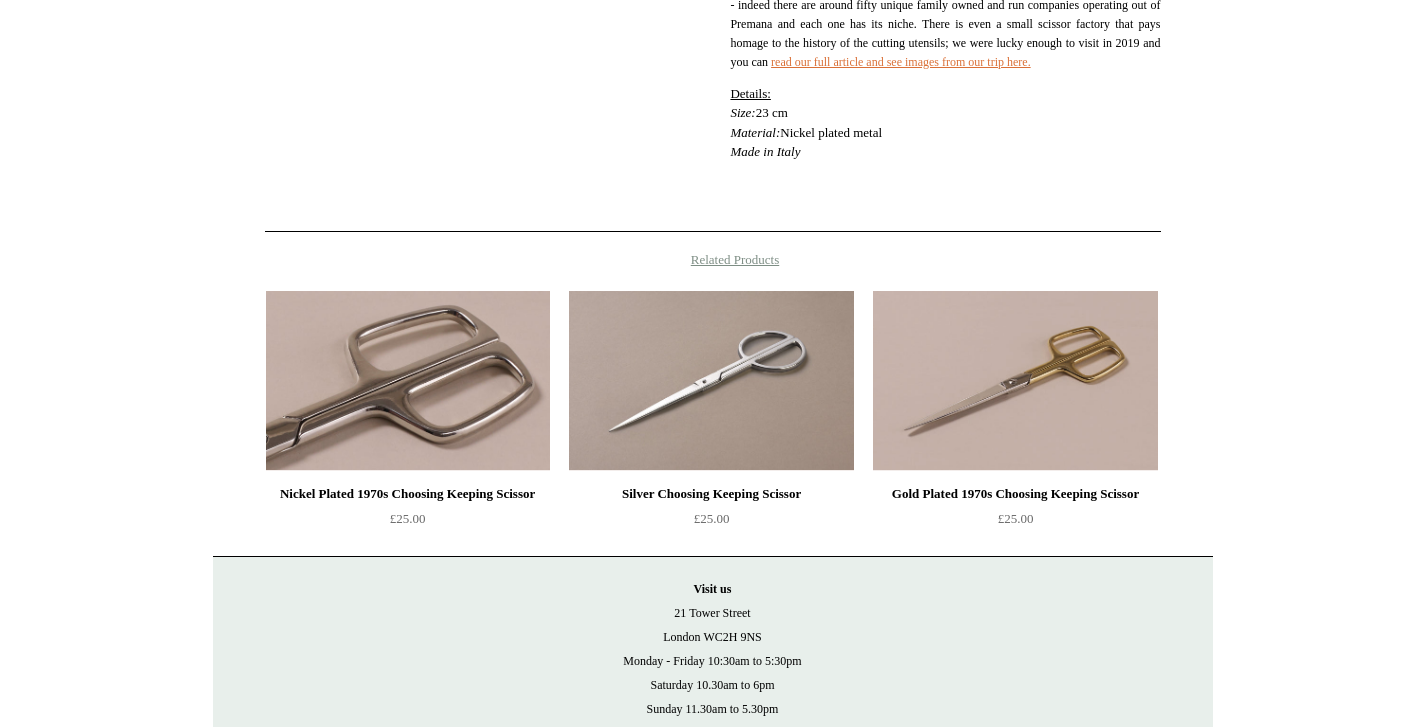 click at bounding box center (408, 381) 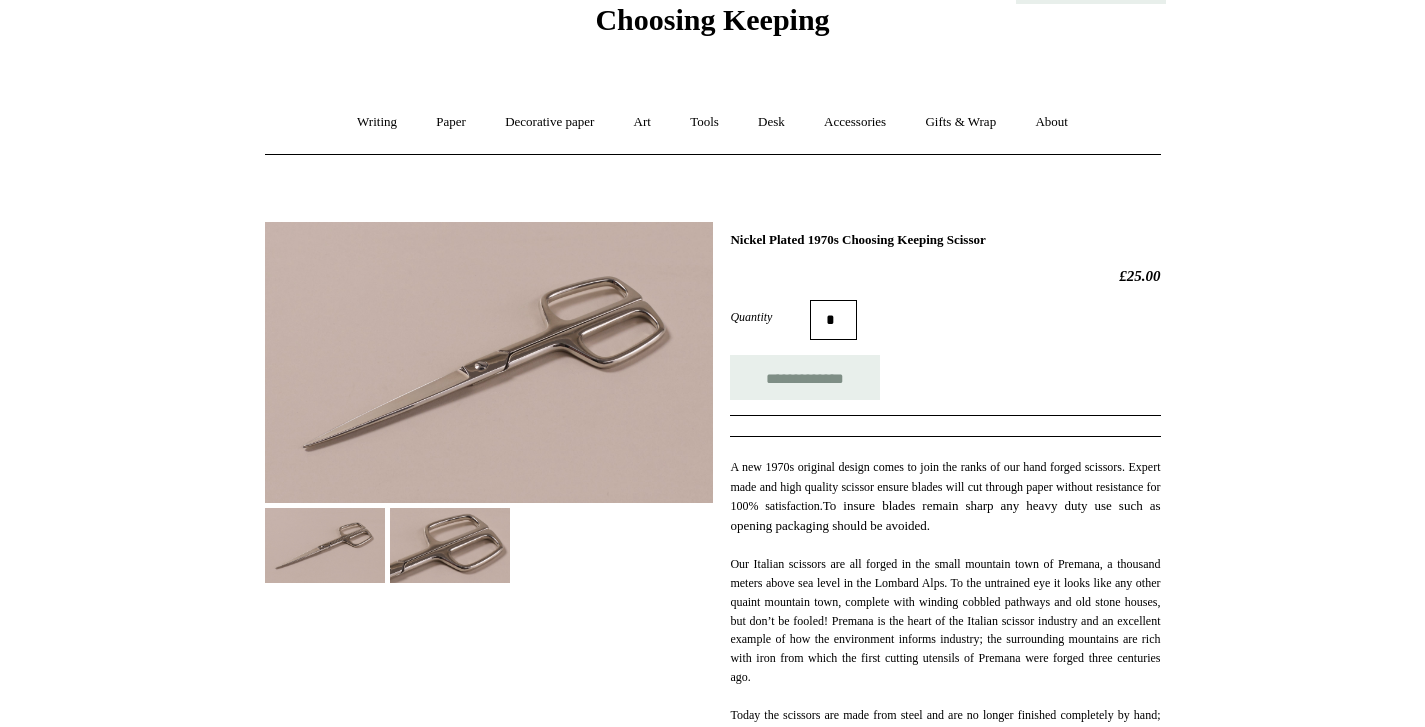 scroll, scrollTop: 161, scrollLeft: 0, axis: vertical 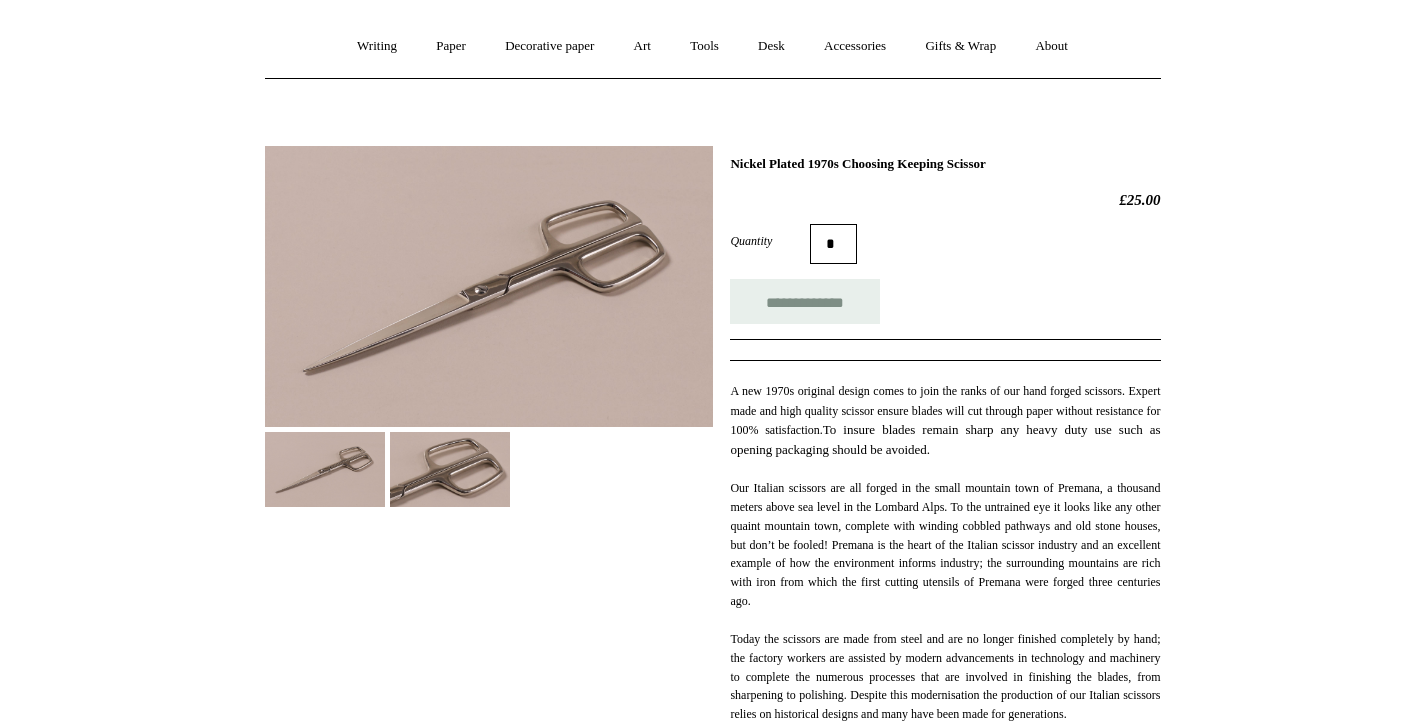 click at bounding box center (450, 469) 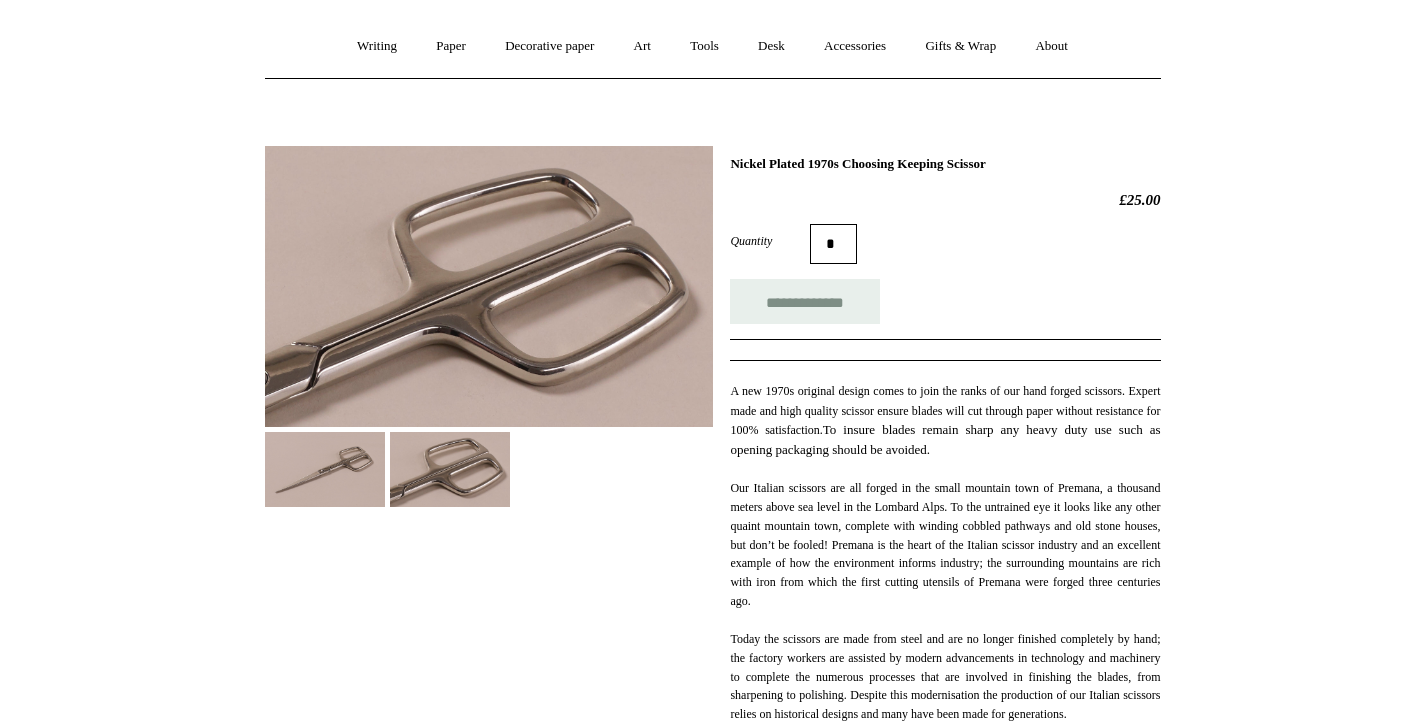 click at bounding box center (325, 469) 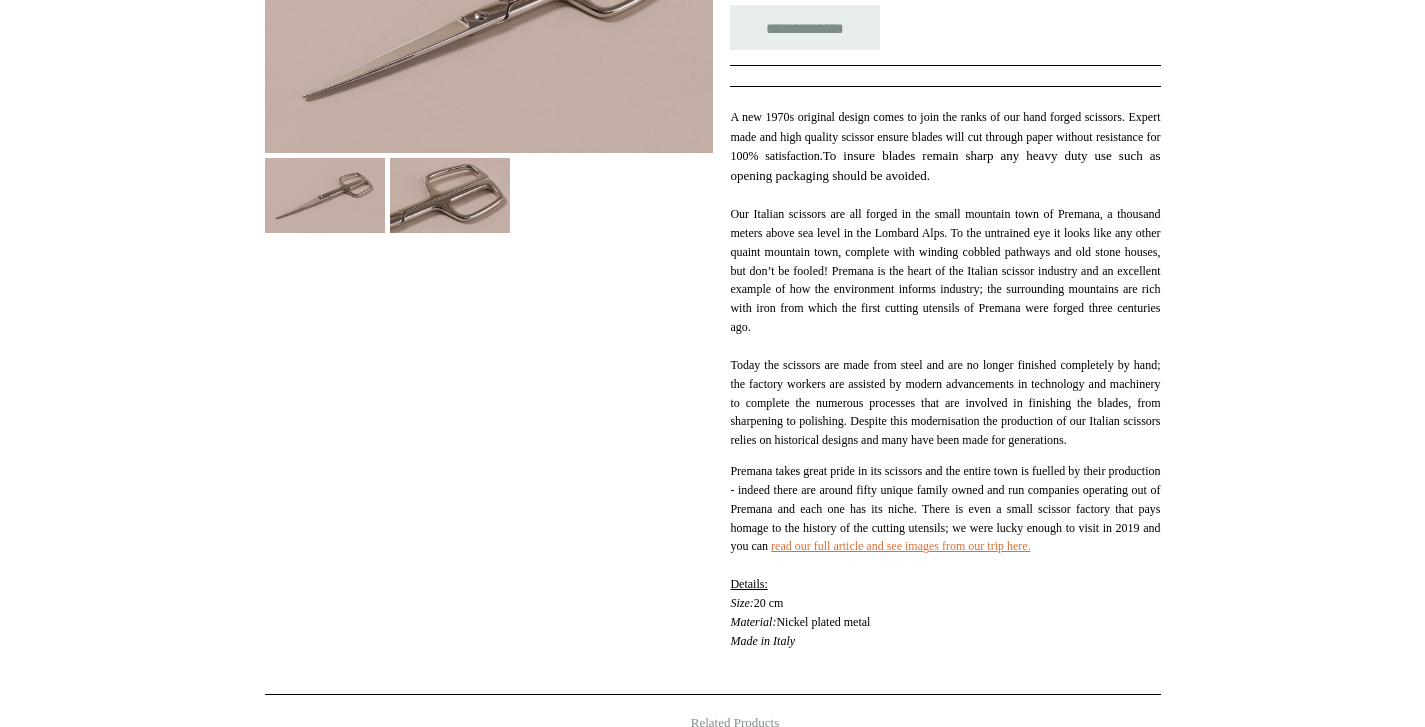 scroll, scrollTop: 475, scrollLeft: 0, axis: vertical 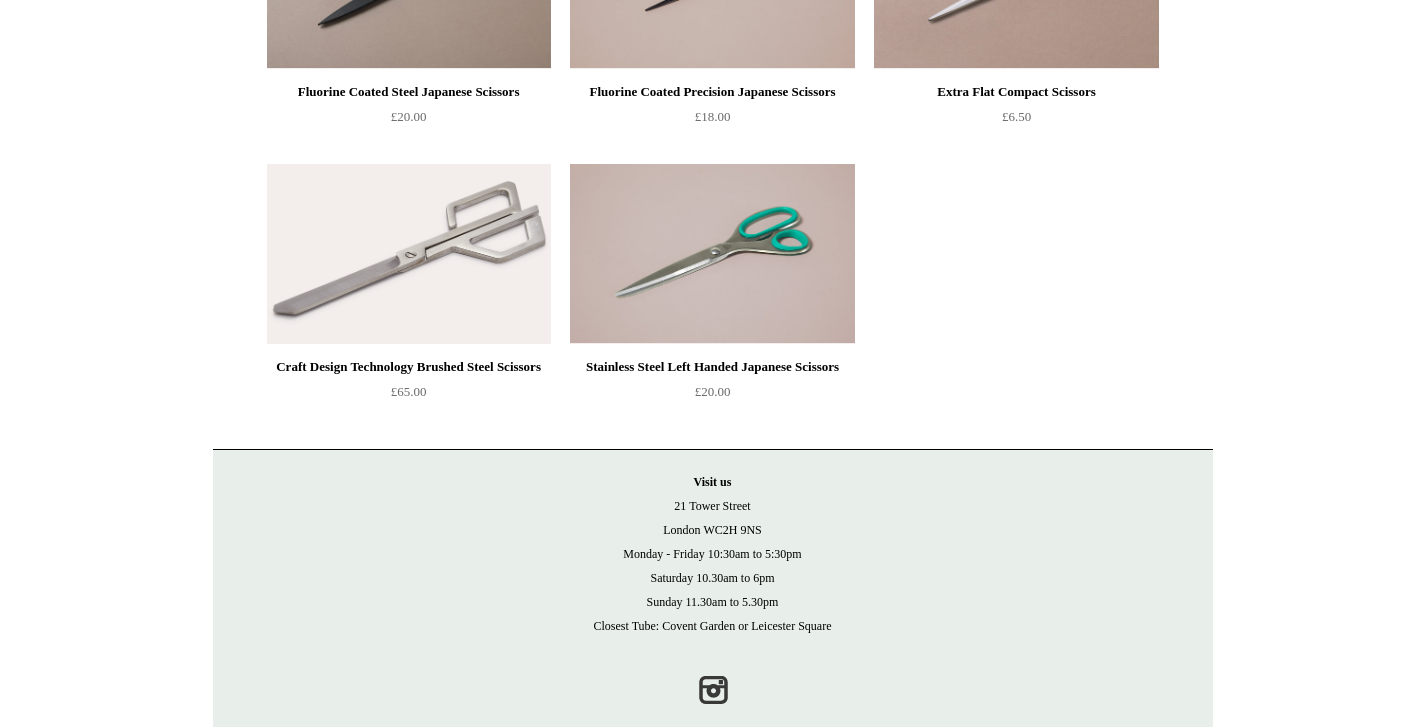 click at bounding box center [409, 254] 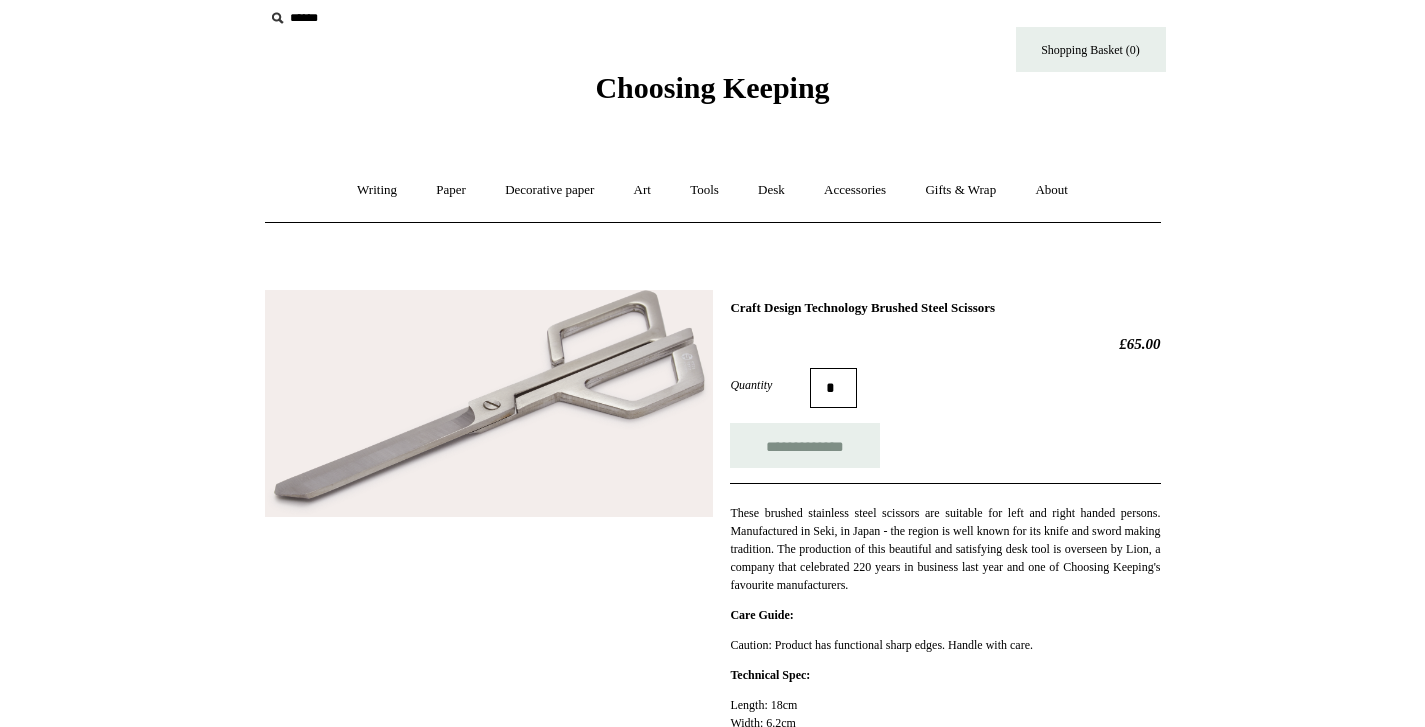 scroll, scrollTop: 18, scrollLeft: 0, axis: vertical 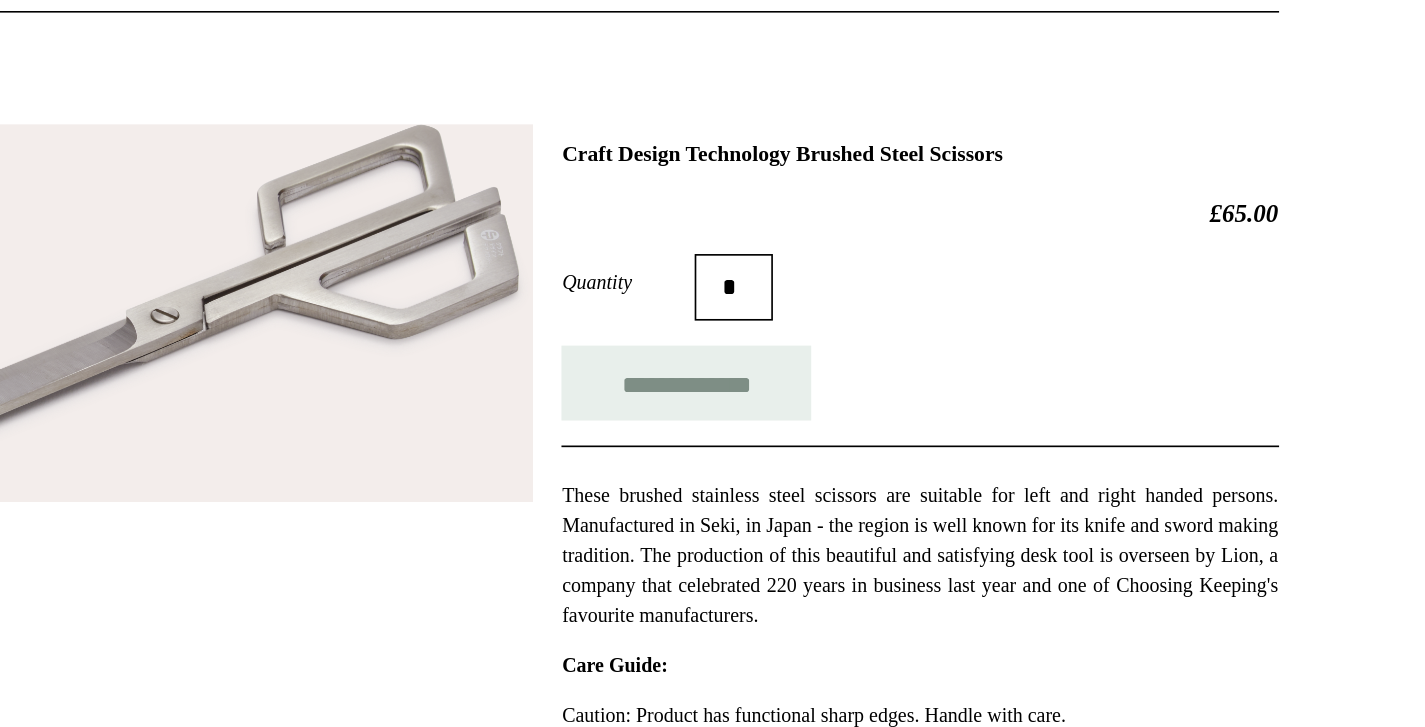 drag, startPoint x: 869, startPoint y: 560, endPoint x: 1114, endPoint y: 593, distance: 247.21246 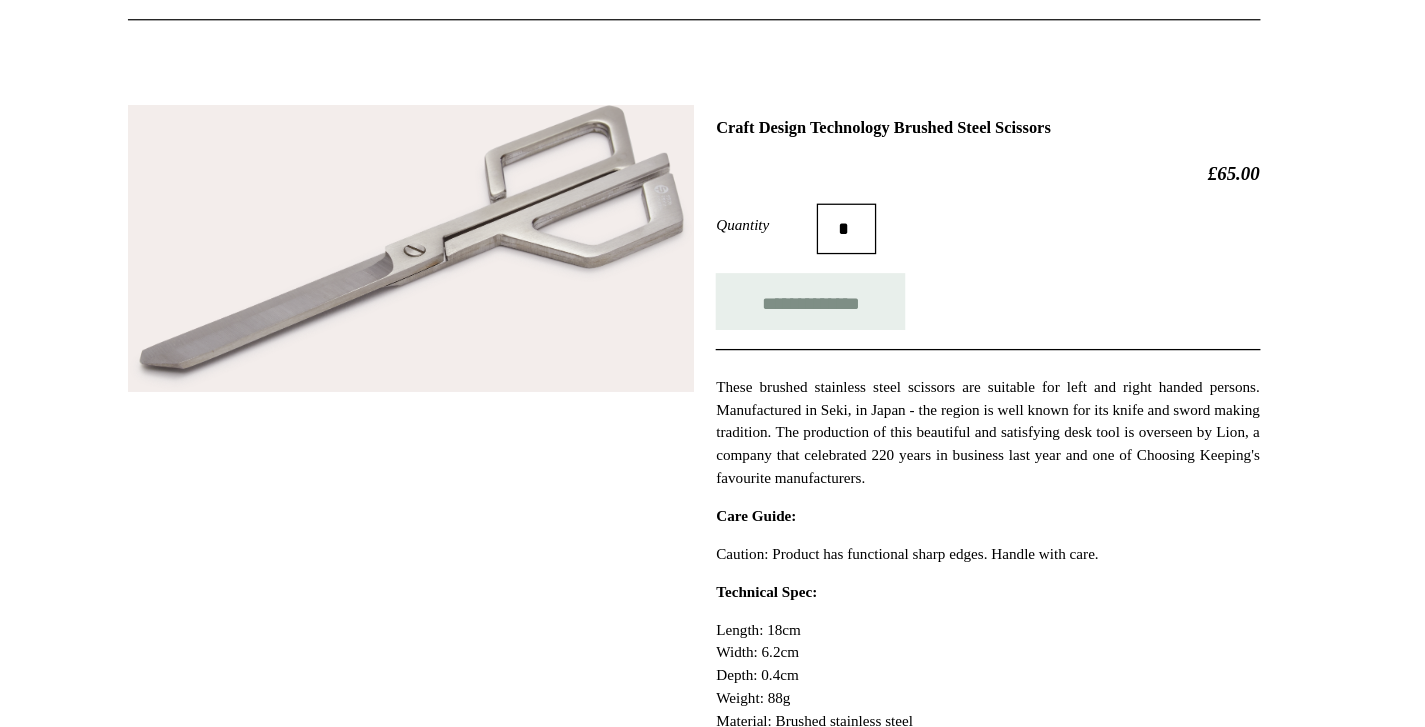 scroll, scrollTop: 87, scrollLeft: 0, axis: vertical 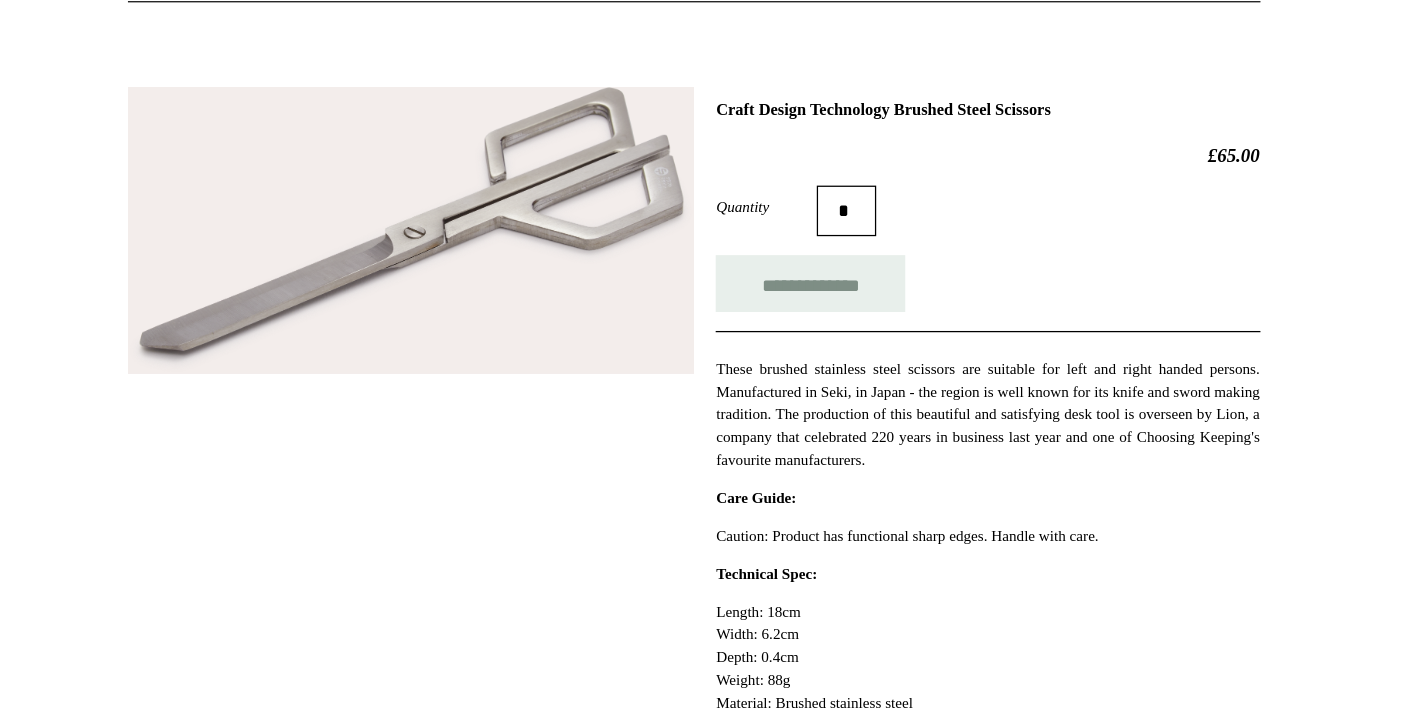 click on "Length: 18cm
Width: 6.2cm
Depth: 0.4cm
Weight: 88g
Material: Brushed stainless steel" at bounding box center (945, 671) 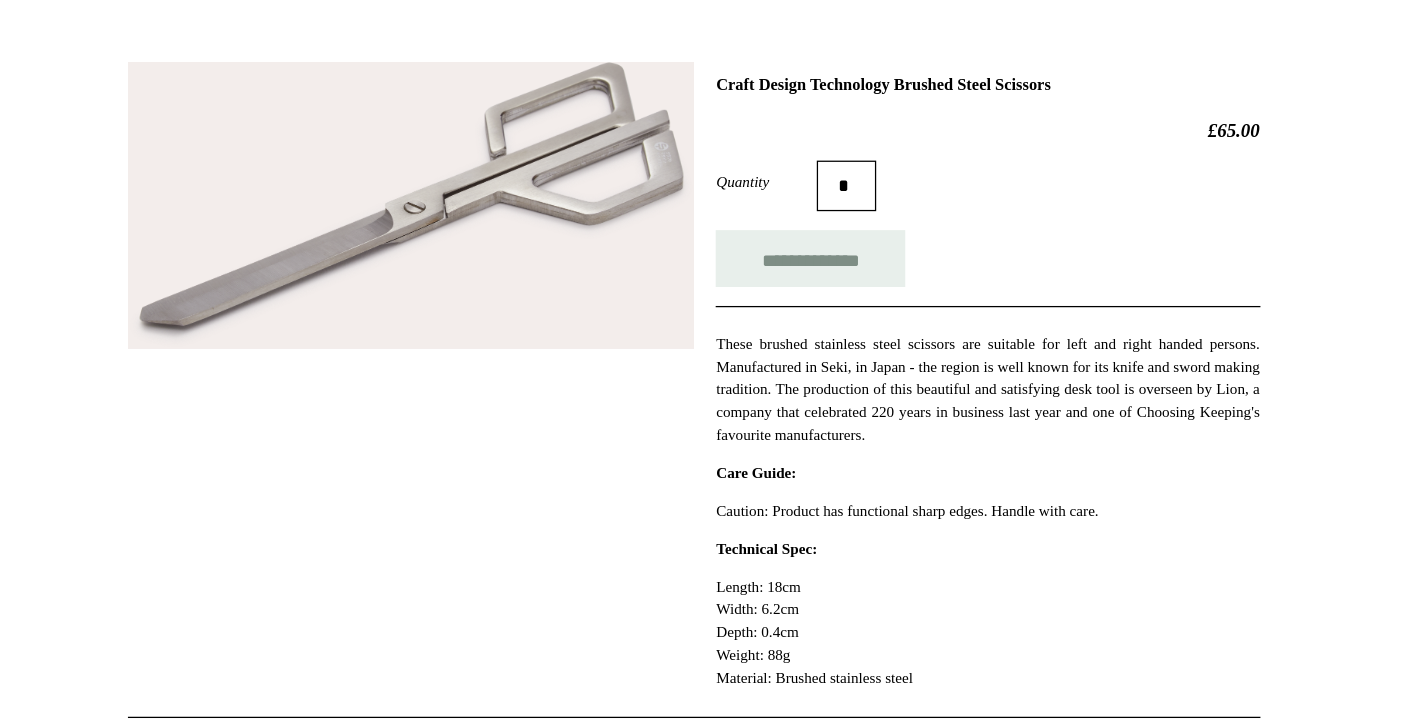 scroll, scrollTop: 257, scrollLeft: 0, axis: vertical 